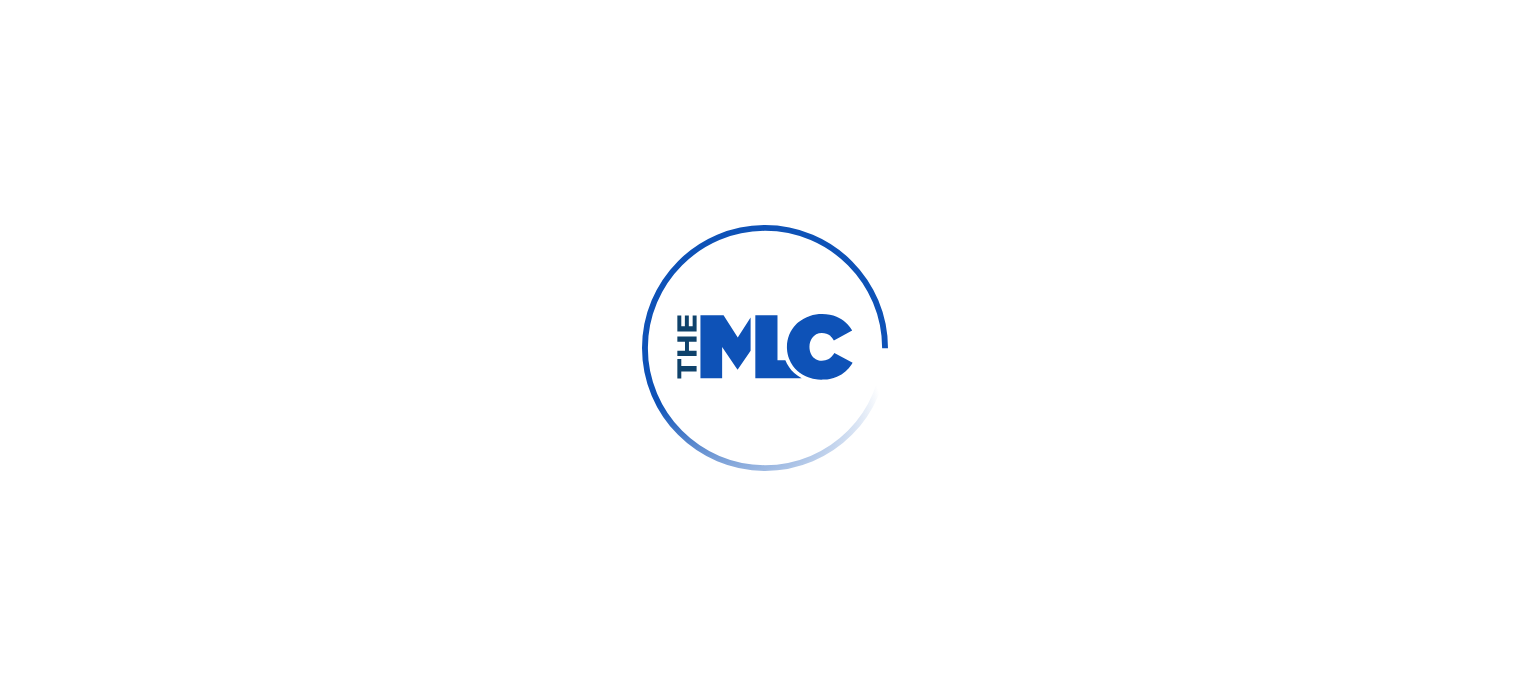 scroll, scrollTop: 0, scrollLeft: 0, axis: both 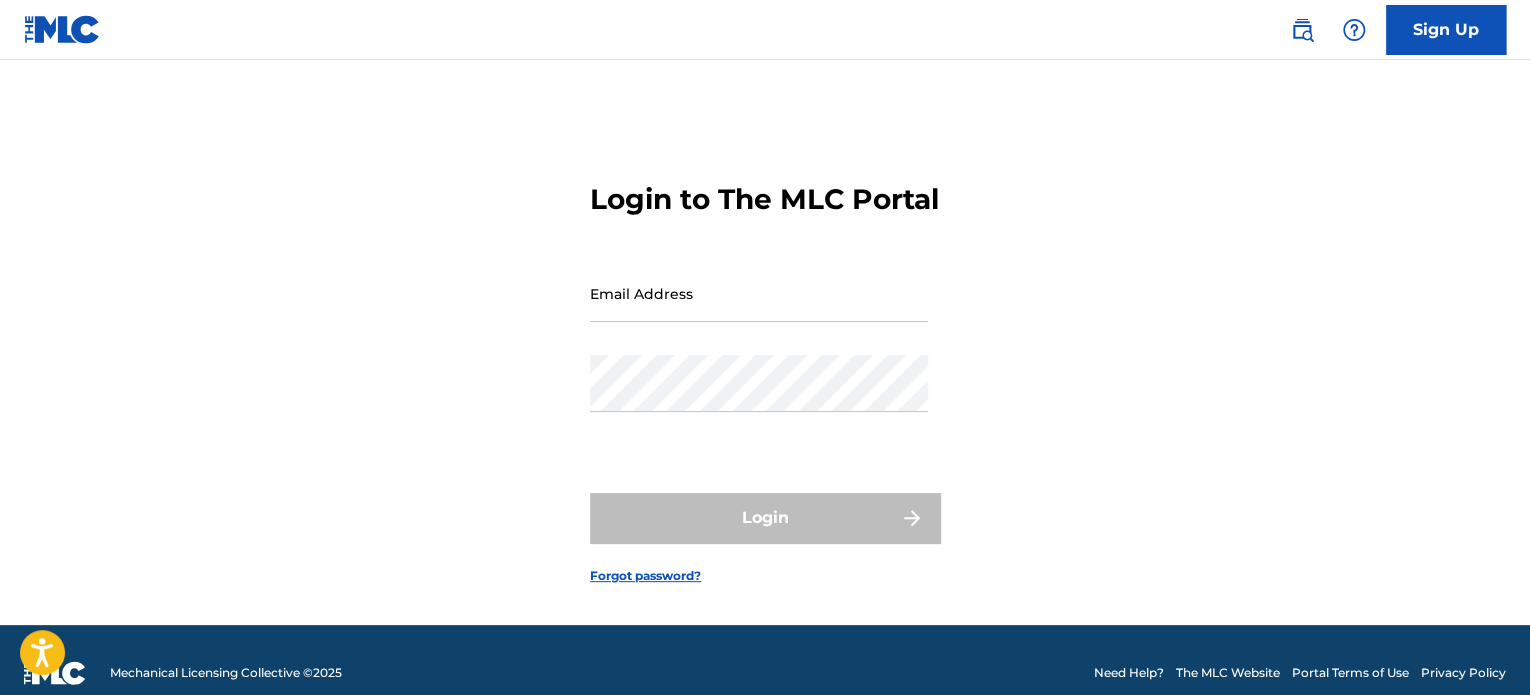 click on "Email Address" at bounding box center [759, 293] 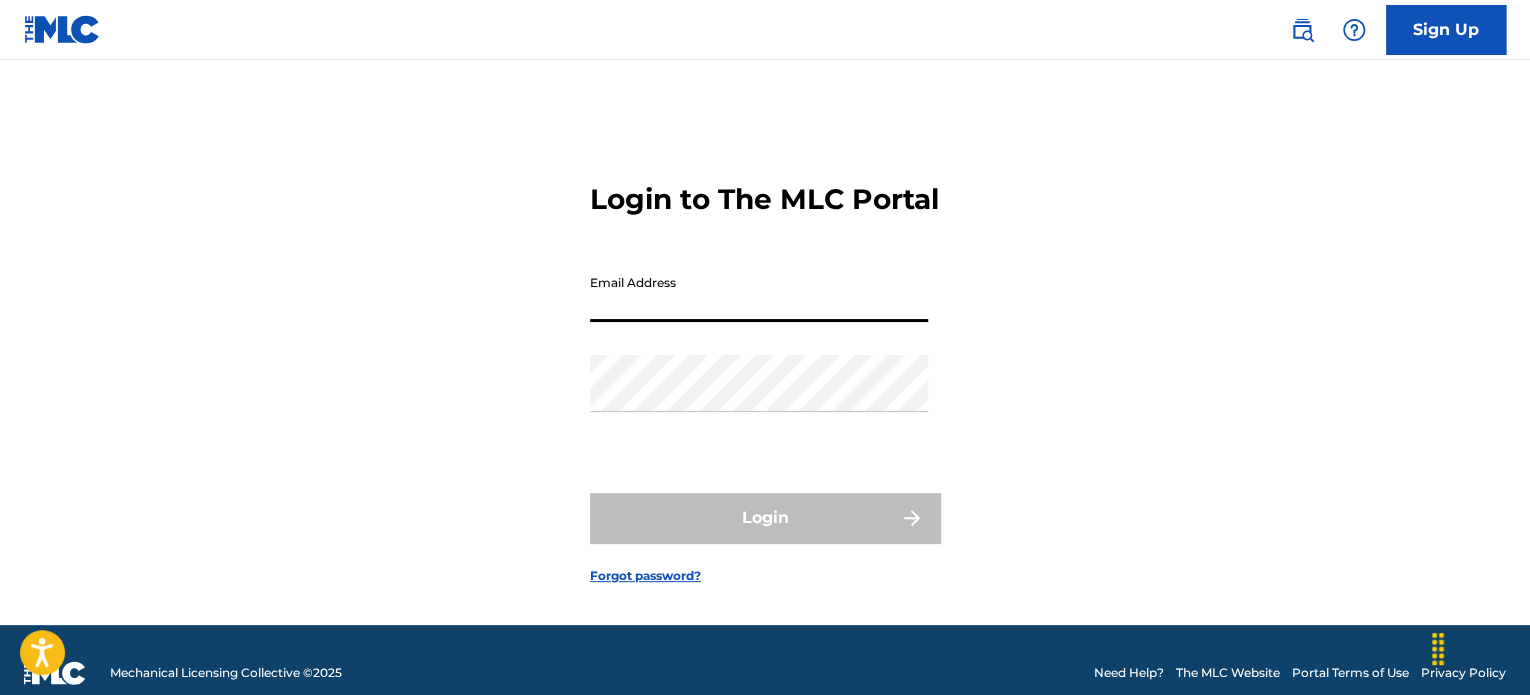 type on "[EMAIL]" 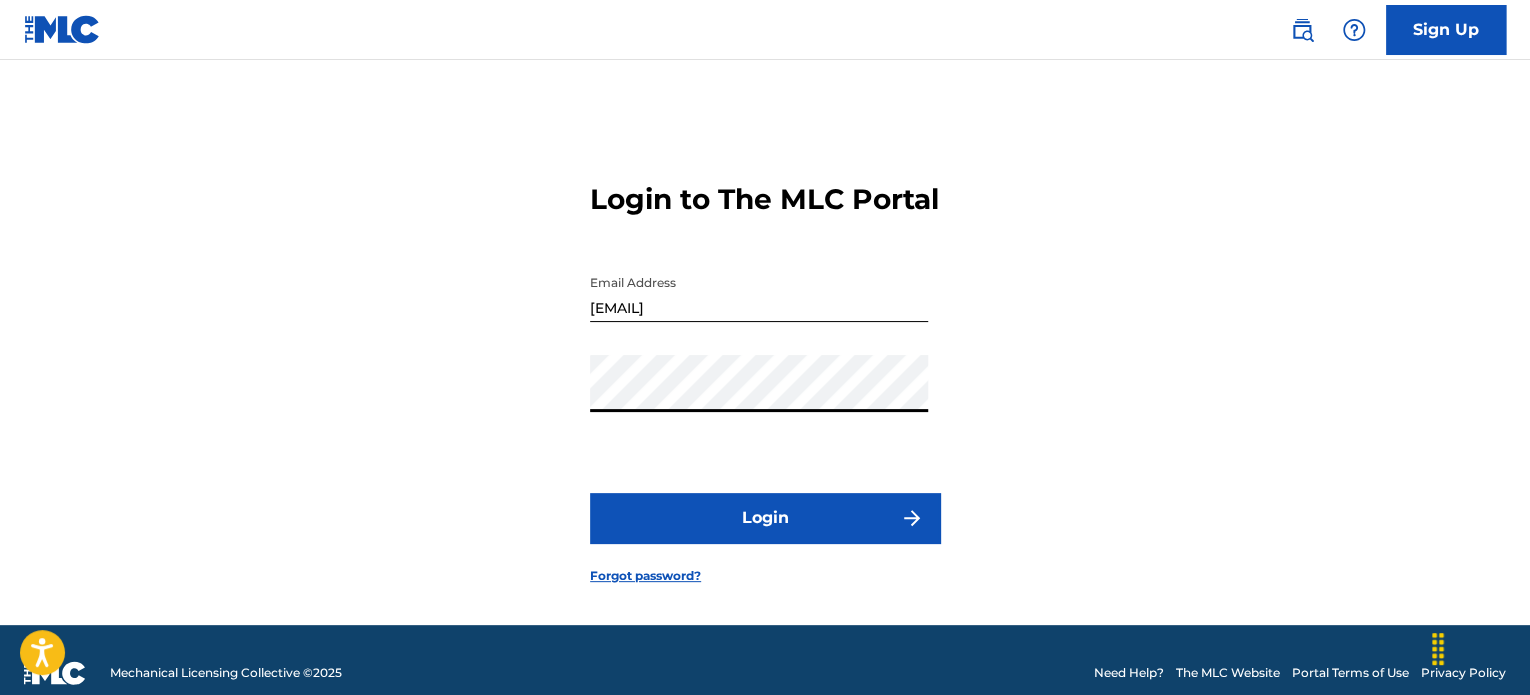 click on "Login" at bounding box center [765, 518] 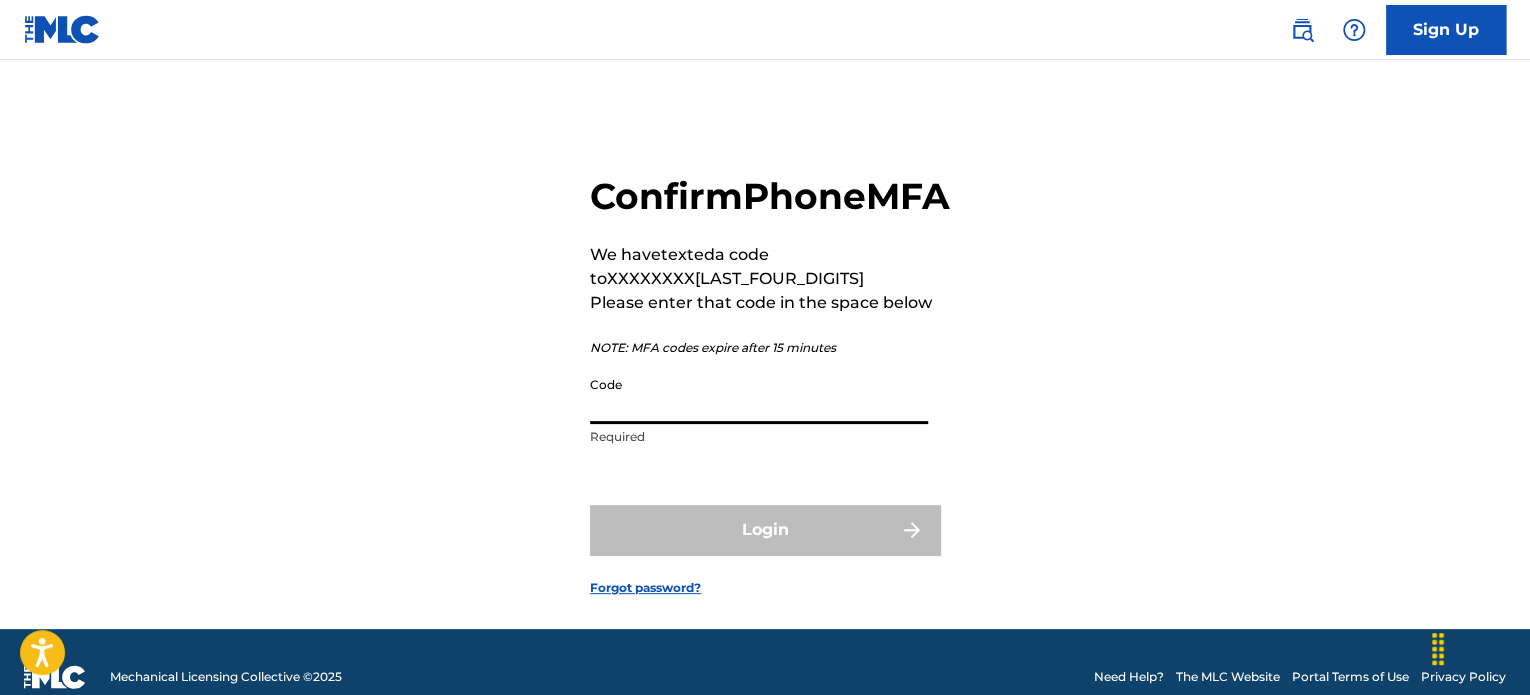 click on "Code" at bounding box center (759, 395) 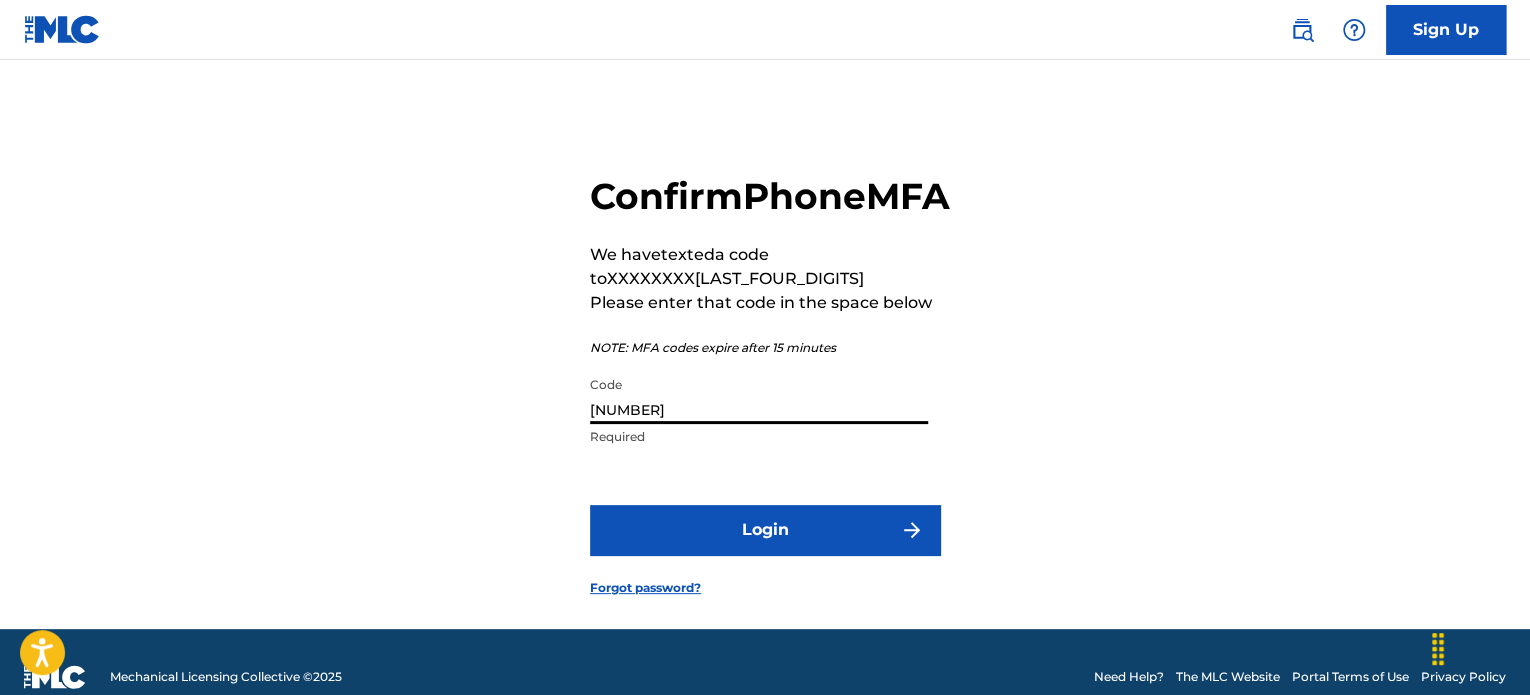 type on "[NUMBER]" 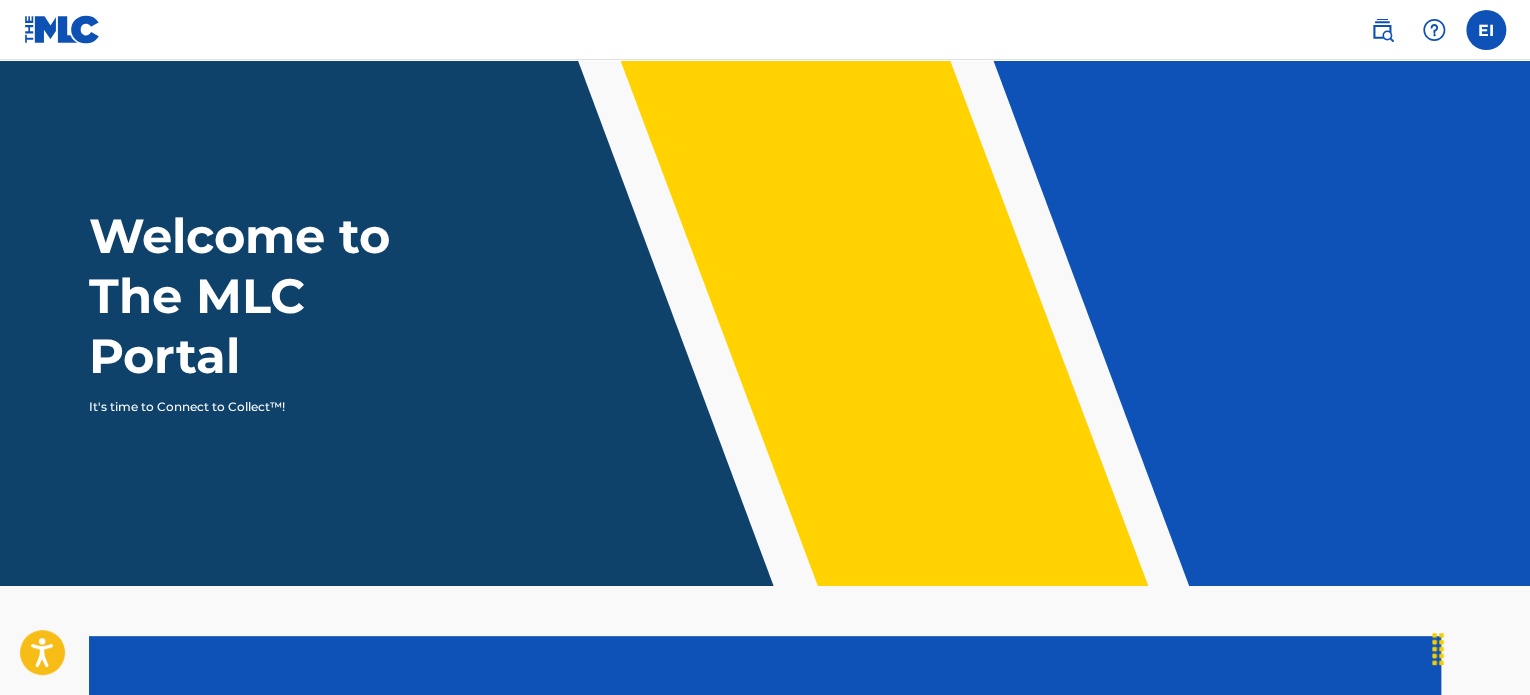 scroll, scrollTop: 0, scrollLeft: 0, axis: both 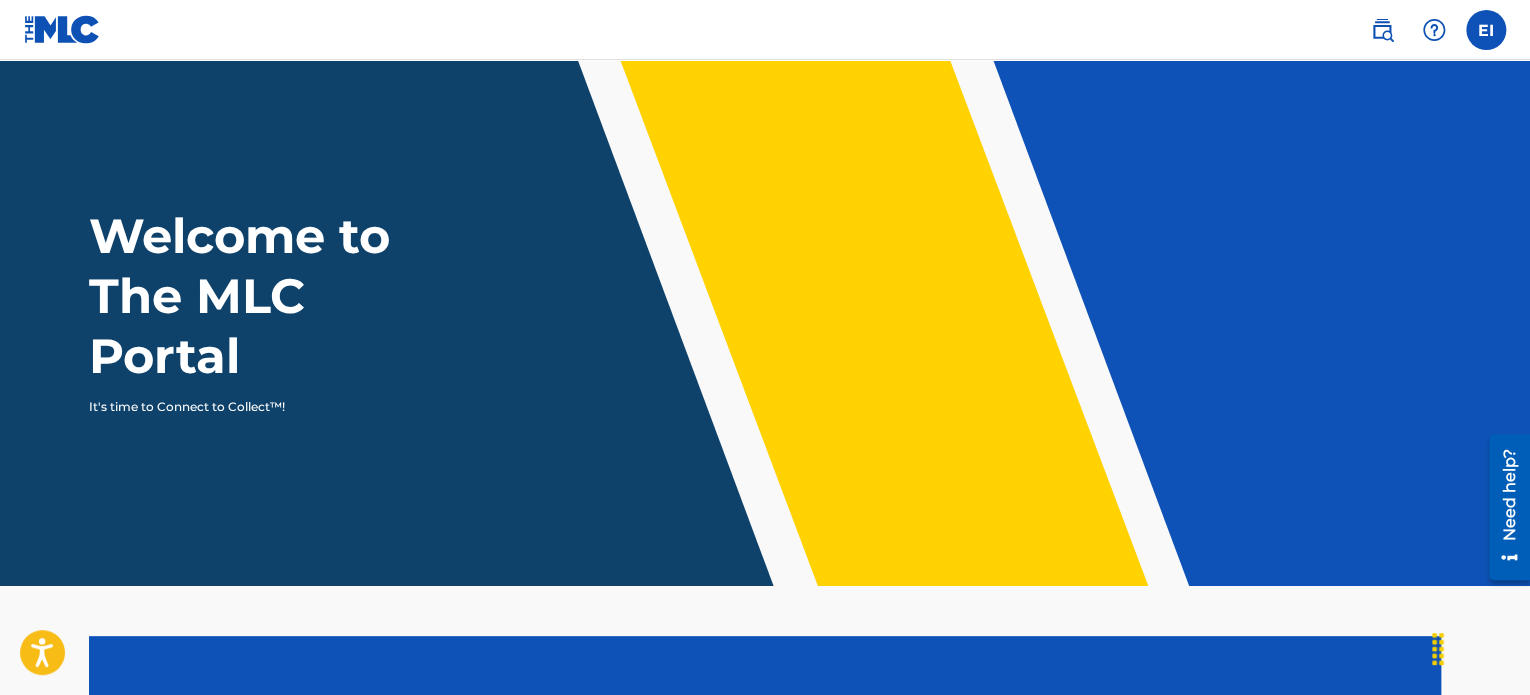 click at bounding box center [1486, 30] 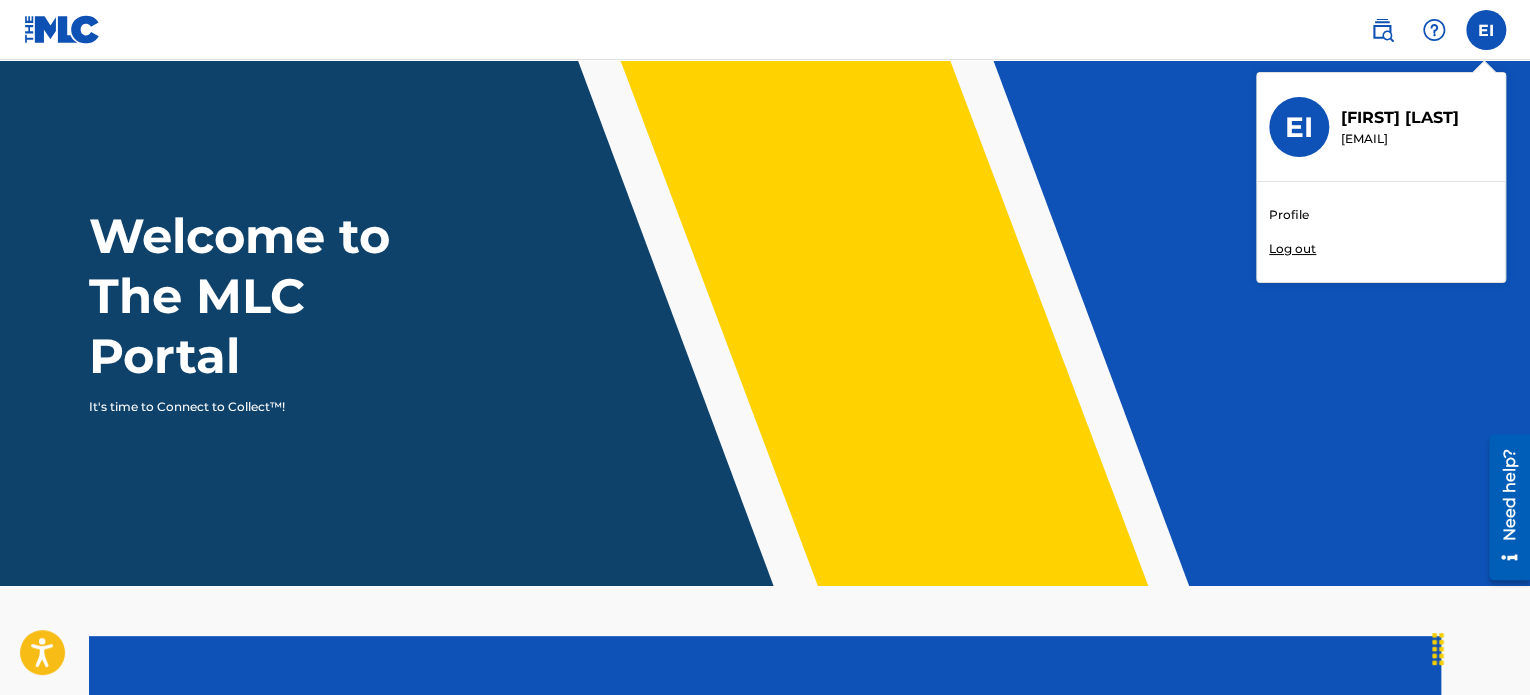 click on "Profile" at bounding box center [1289, 215] 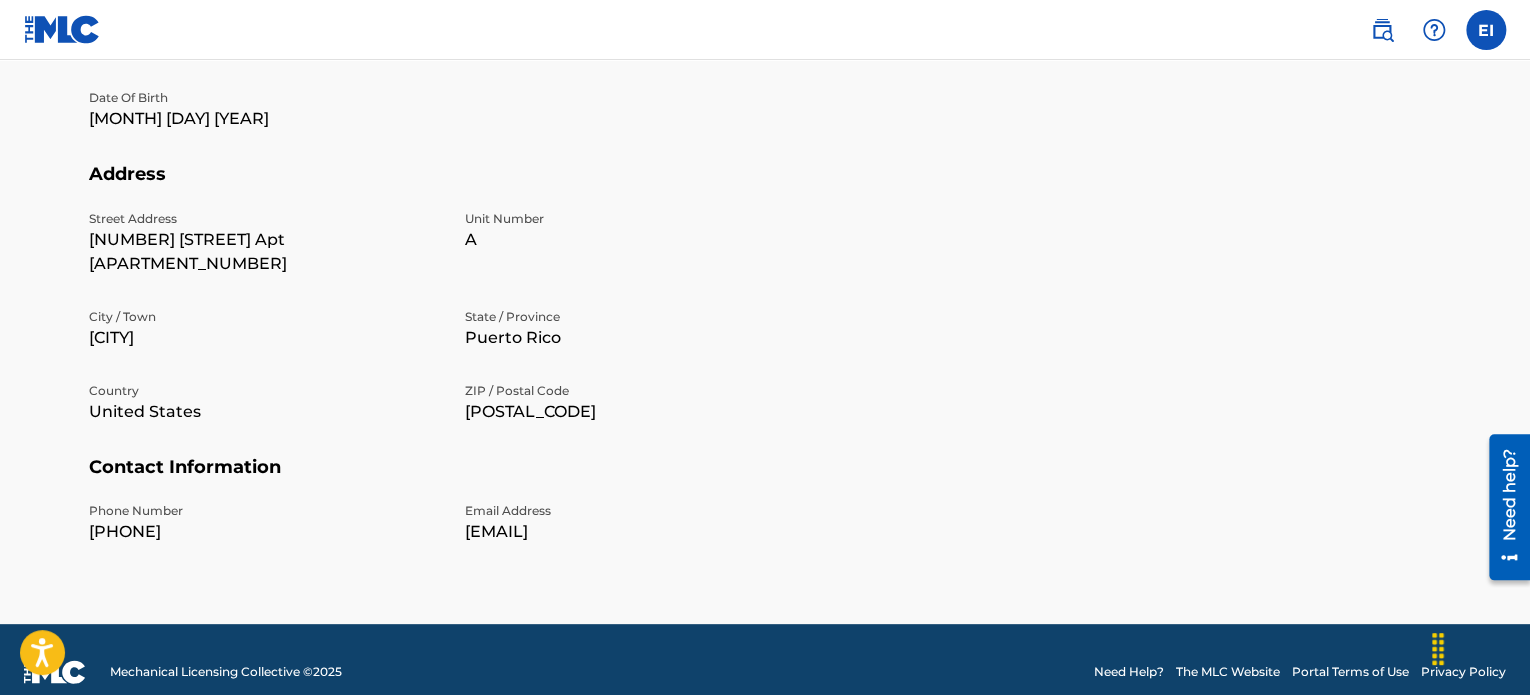 scroll, scrollTop: 150, scrollLeft: 0, axis: vertical 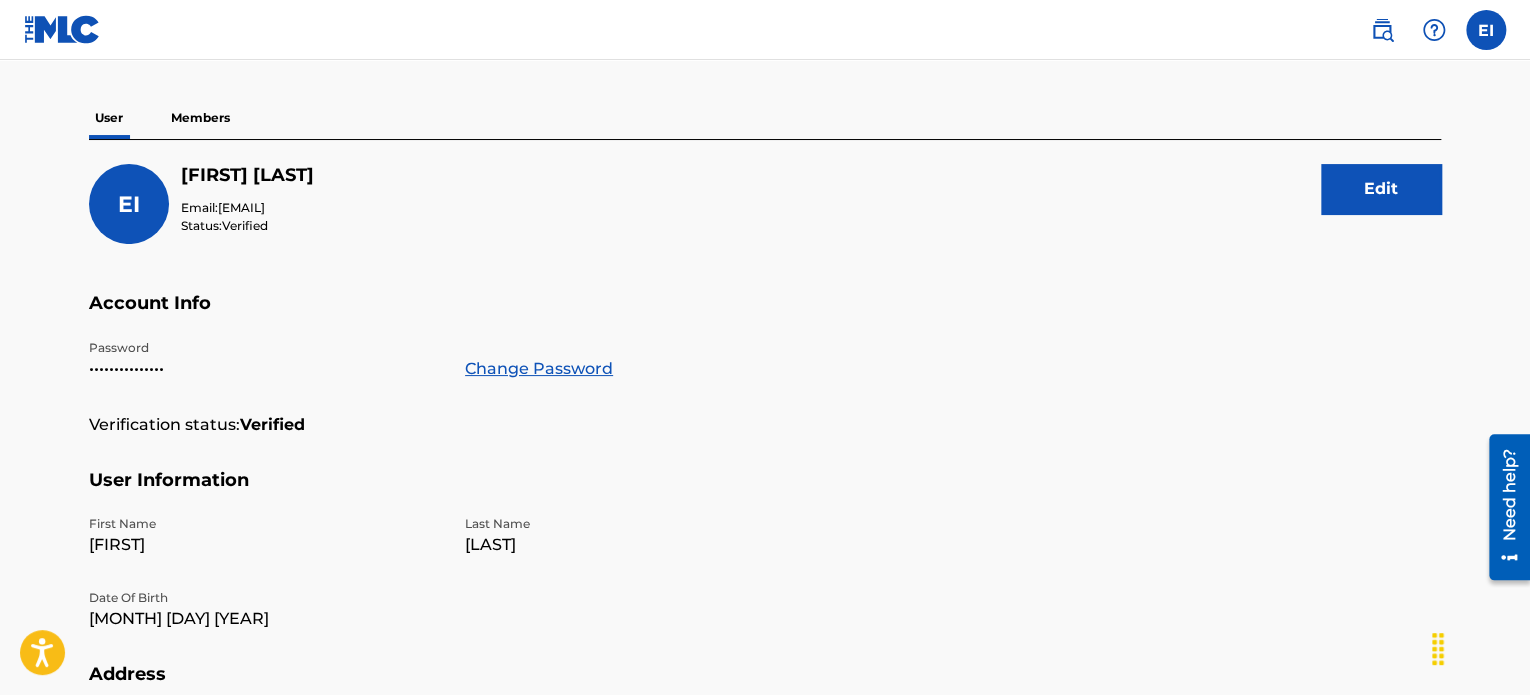 click on "Members" at bounding box center (200, 118) 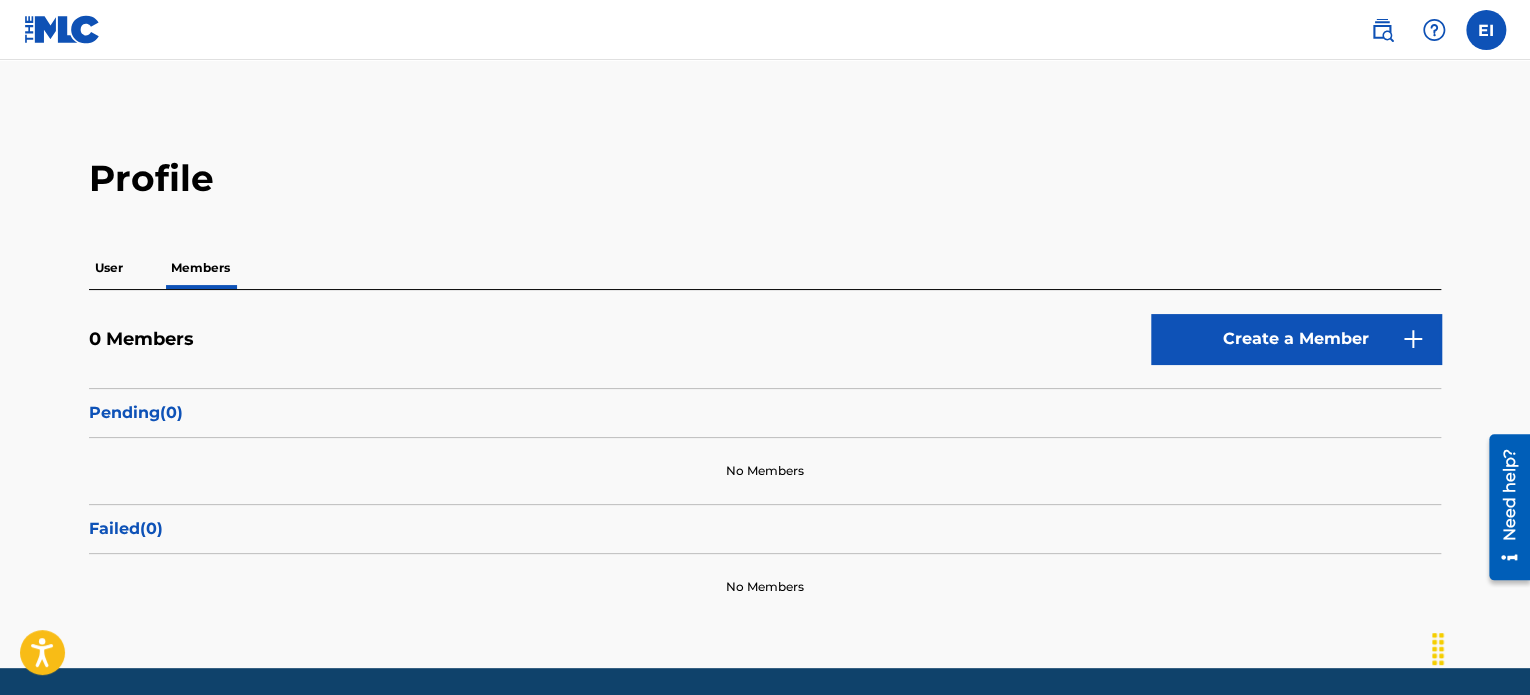 click on "User" at bounding box center (109, 268) 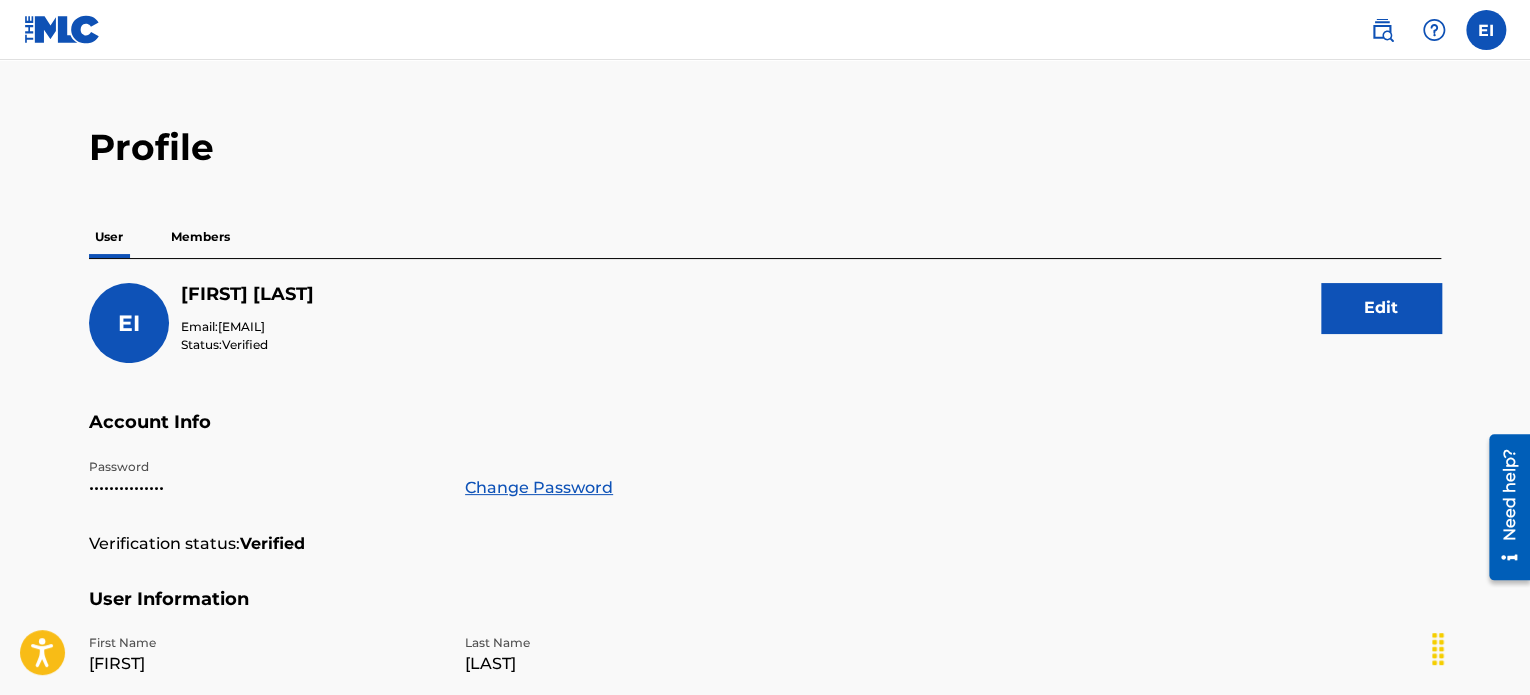 scroll, scrollTop: 0, scrollLeft: 0, axis: both 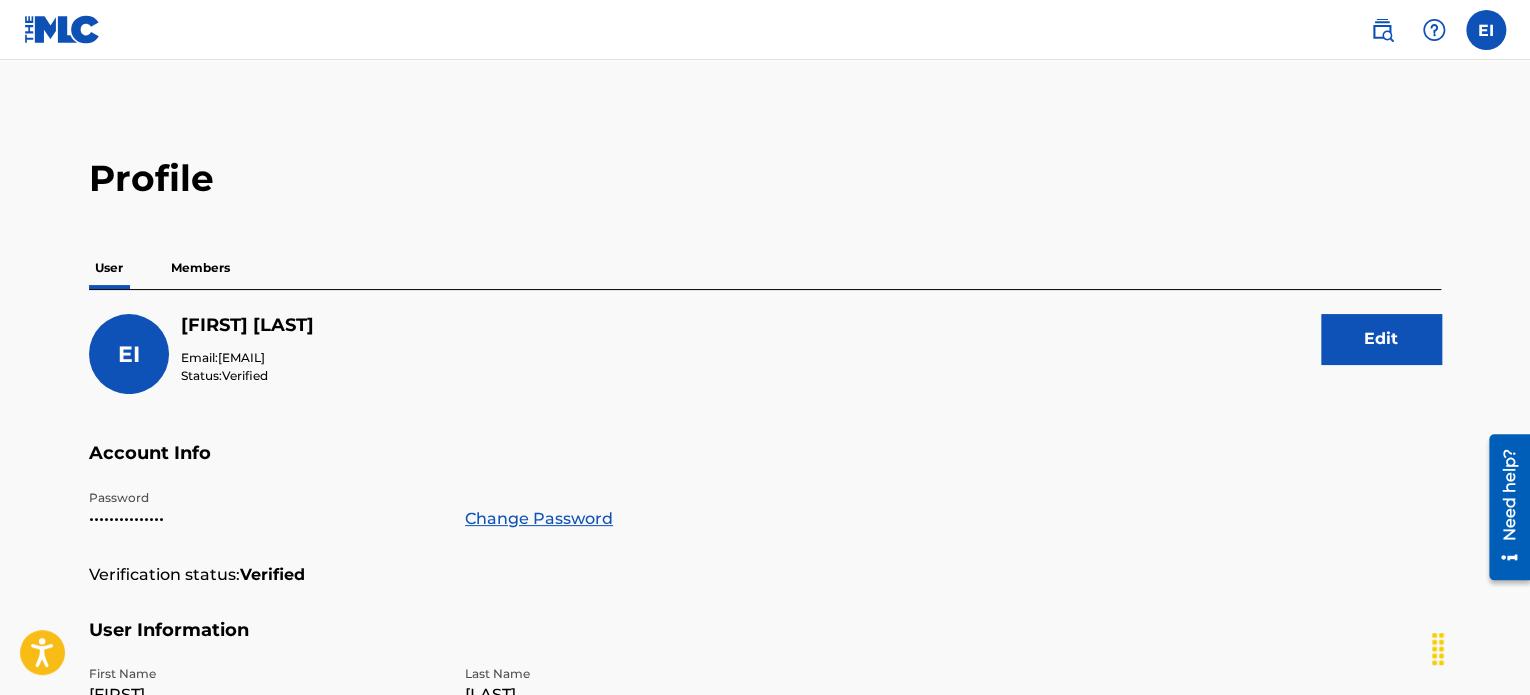 click at bounding box center (62, 29) 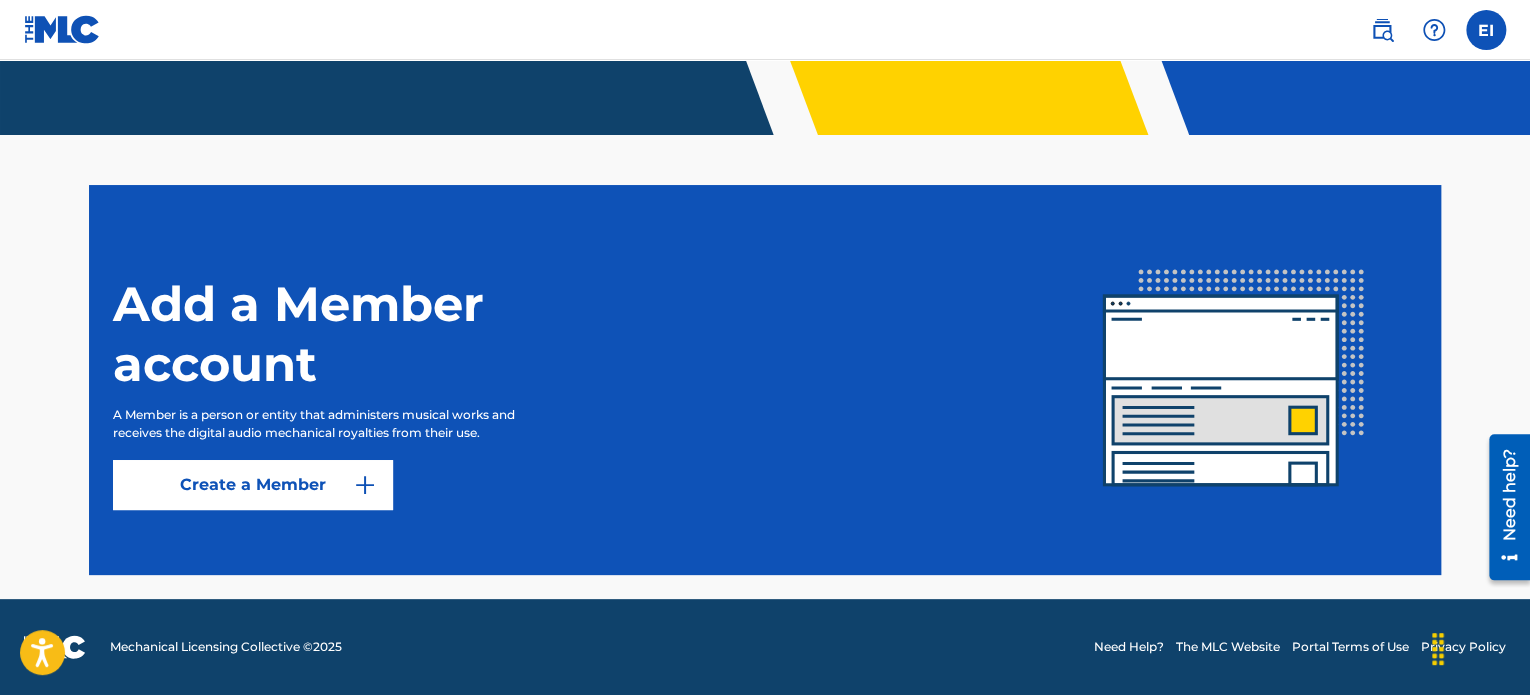 scroll, scrollTop: 0, scrollLeft: 0, axis: both 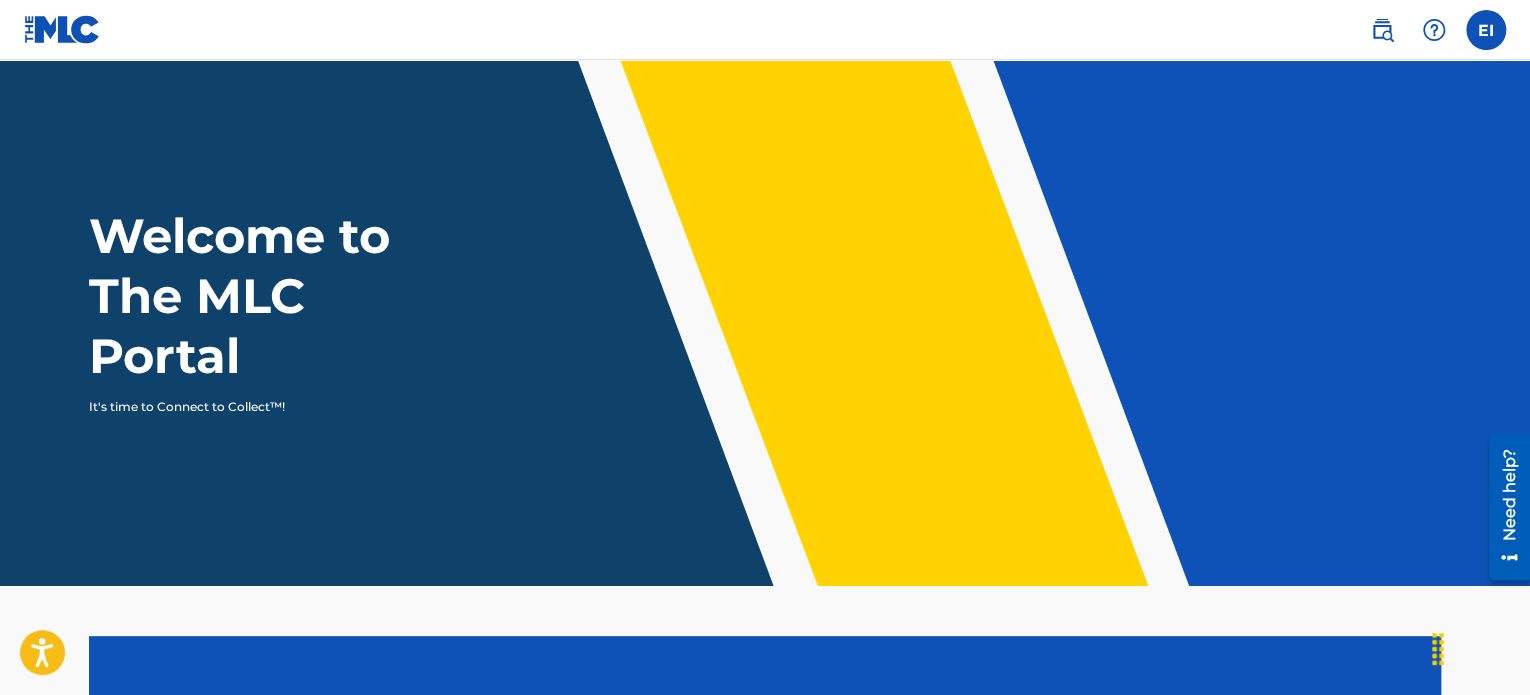 click at bounding box center [1434, 30] 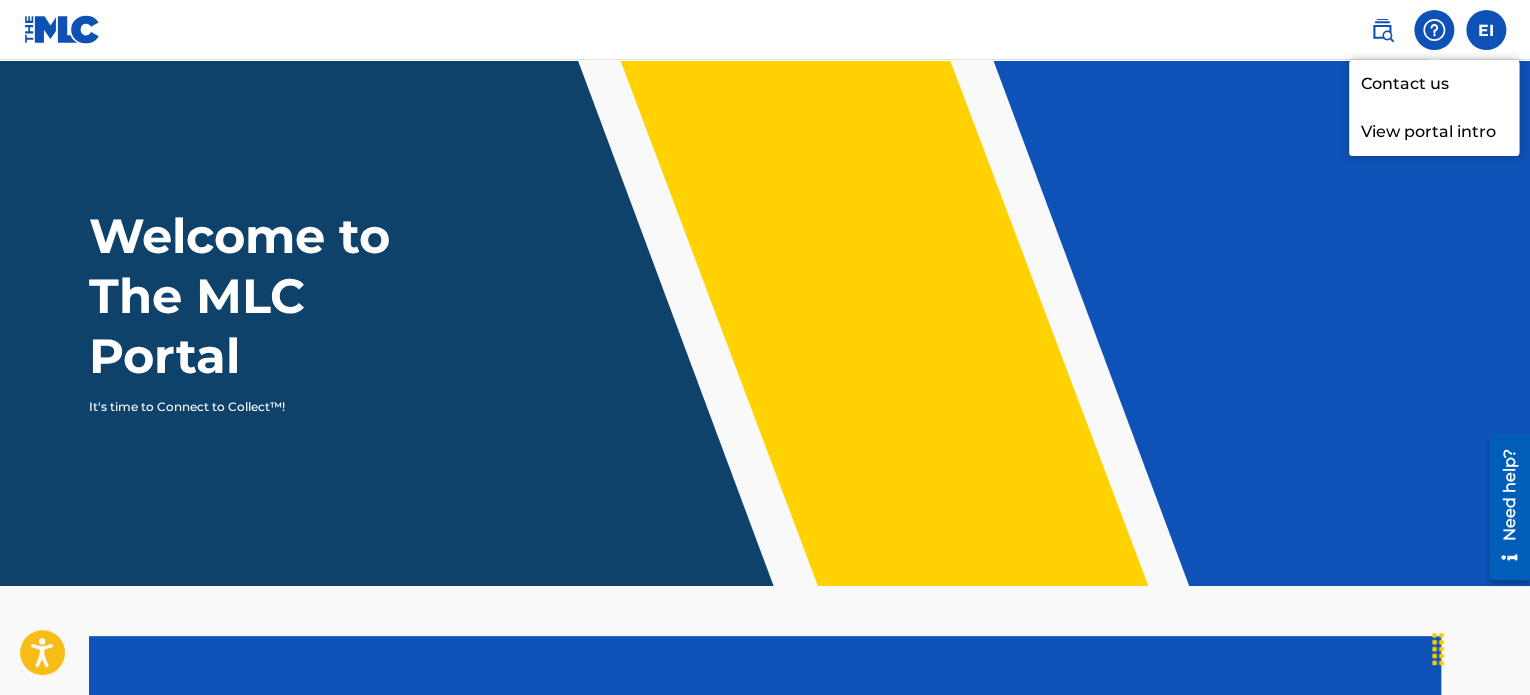 click at bounding box center [1382, 30] 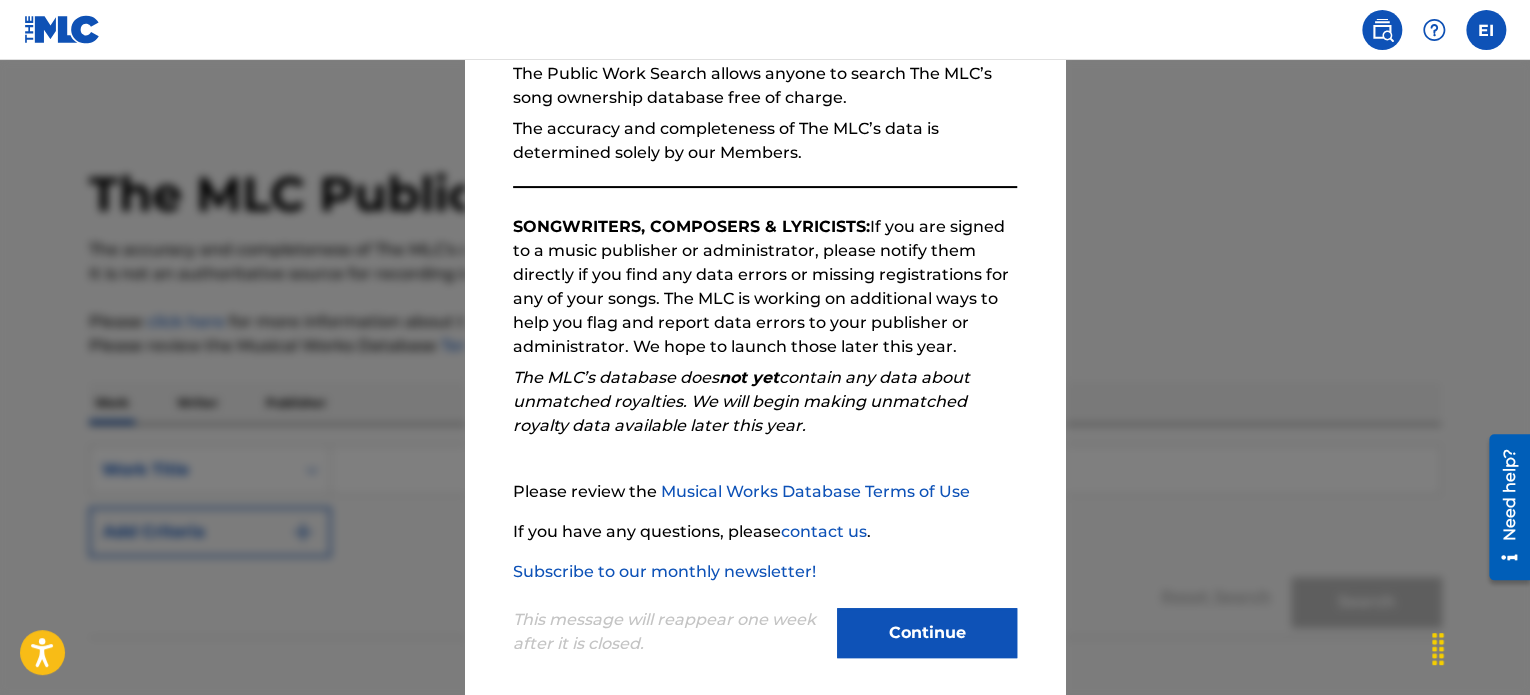 scroll, scrollTop: 220, scrollLeft: 0, axis: vertical 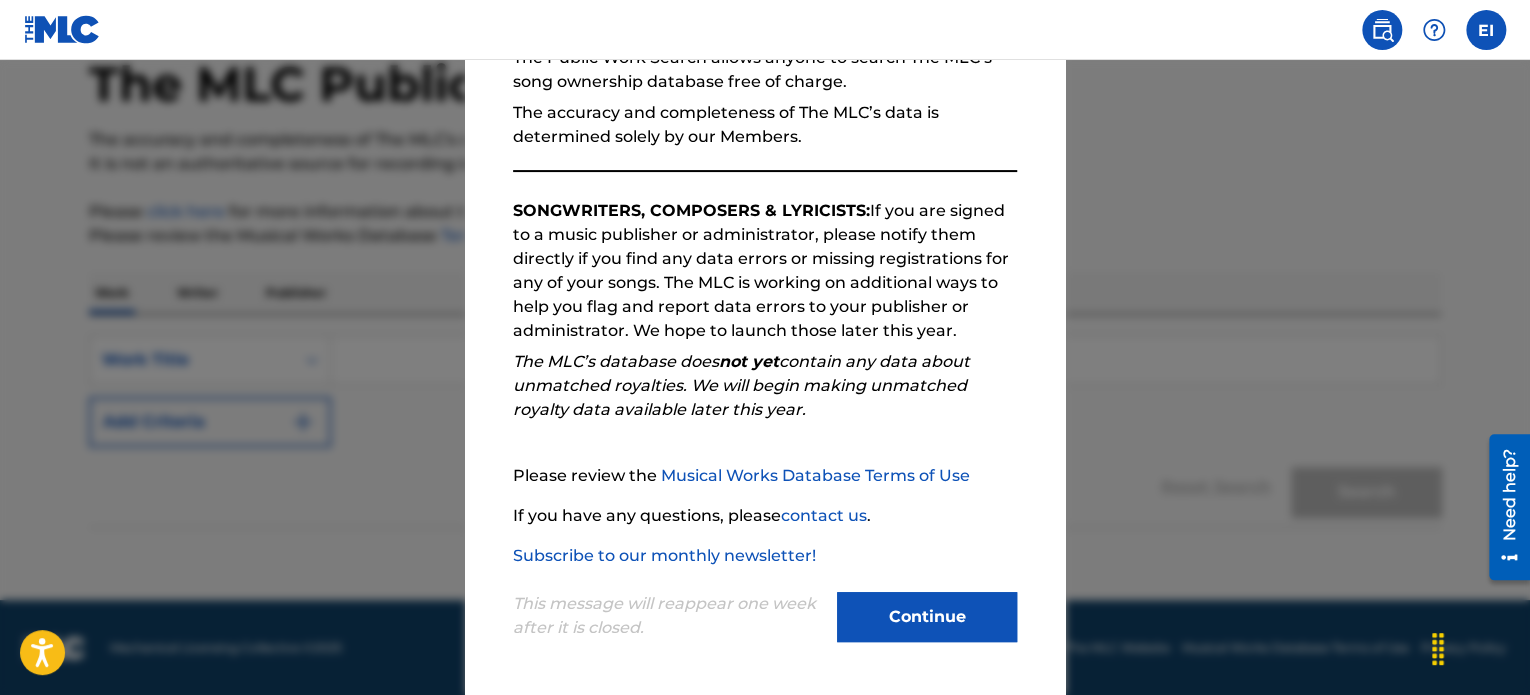 click on "Continue" at bounding box center [927, 617] 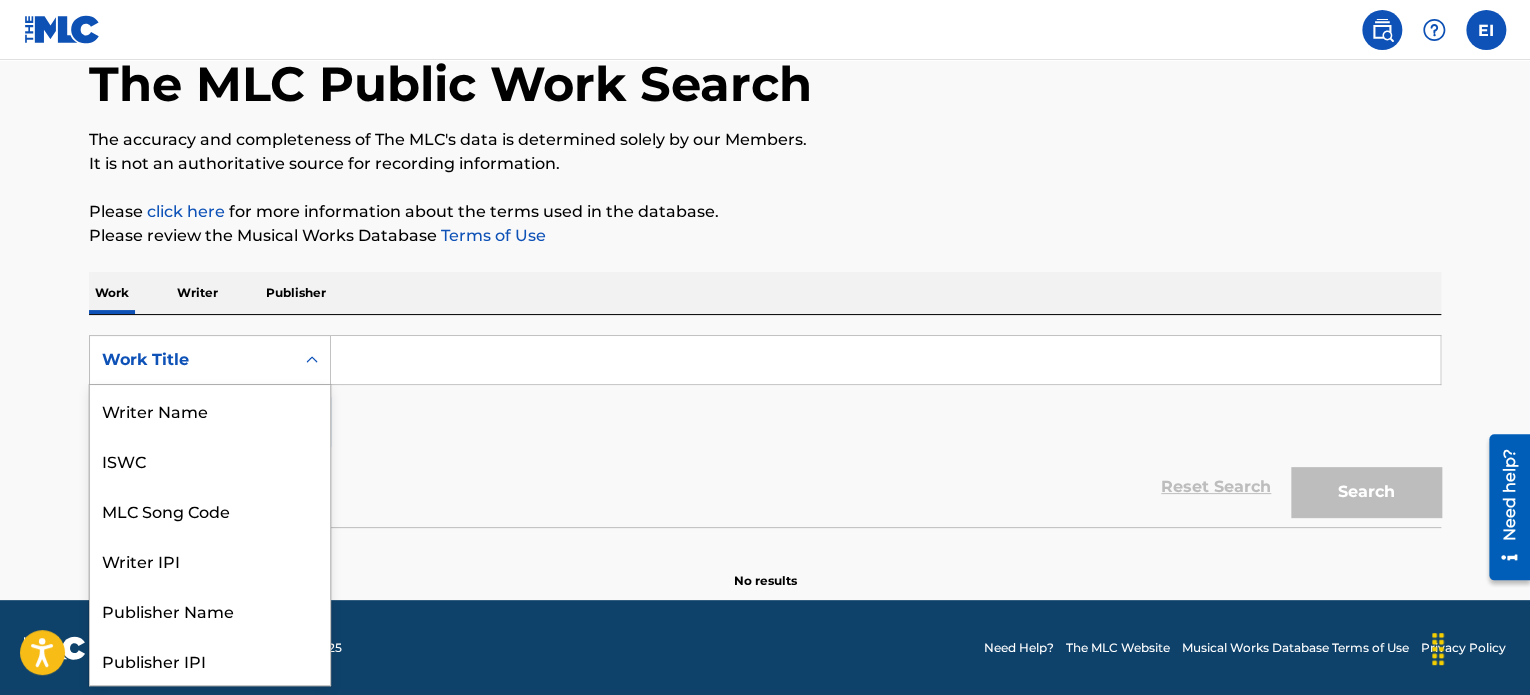 scroll, scrollTop: 100, scrollLeft: 0, axis: vertical 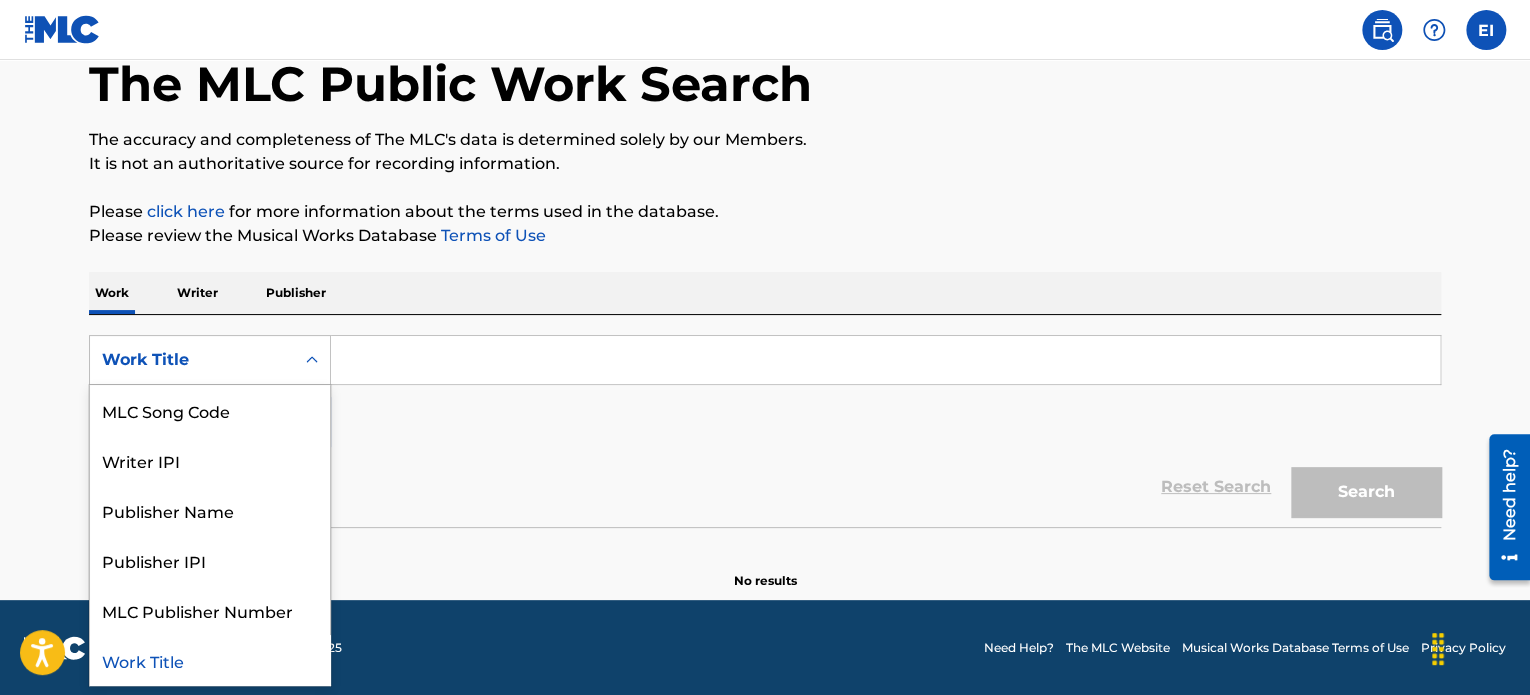 click 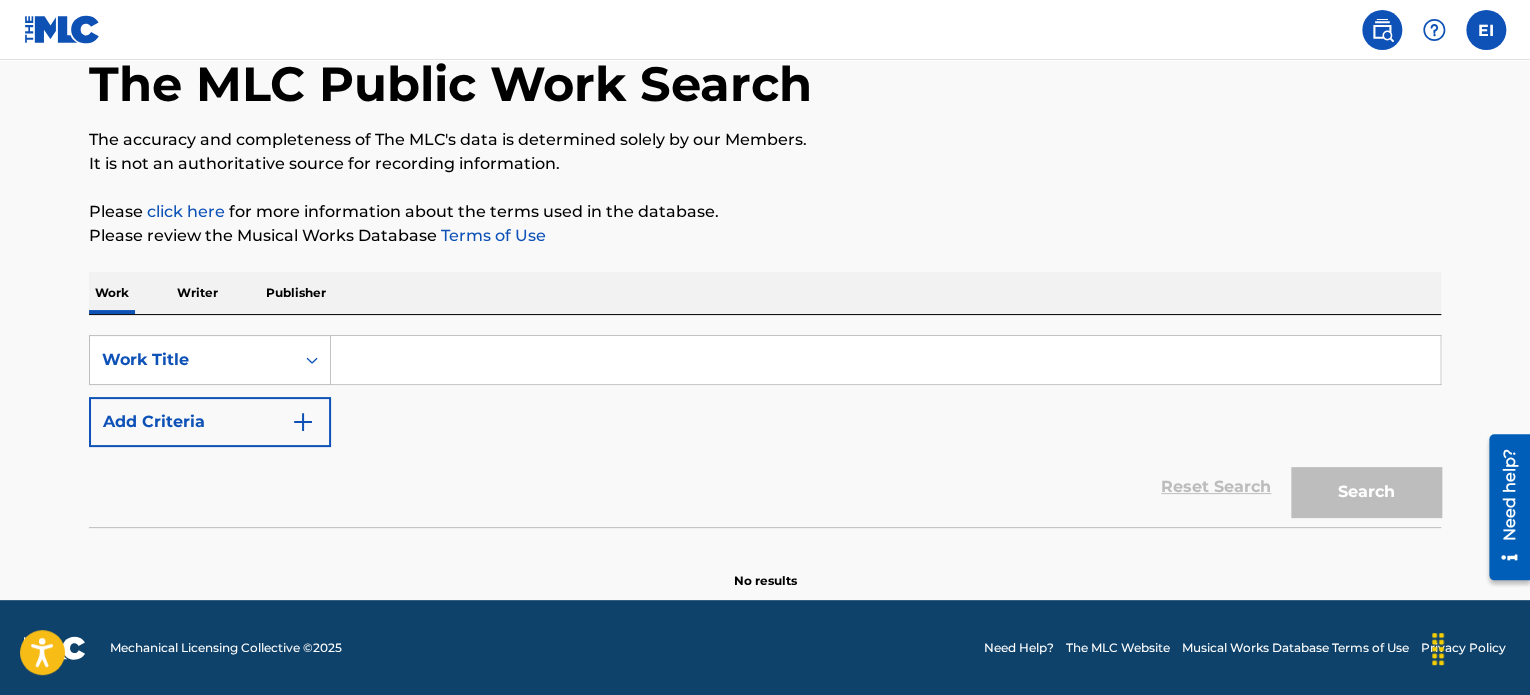 click on "The MLC Public Work Search The accuracy and completeness of The MLC's data is determined solely by our Members. It is not an authoritative source for recording information. Please click here for more information about the terms used in the database. Please review the Musical Works Database Terms of Use Work Writer Publisher SearchWithCriteriab5805647-8496-4584-bba3-bb8f611cab3c Work Title Add Criteria Reset Search Search No results" at bounding box center [765, 275] 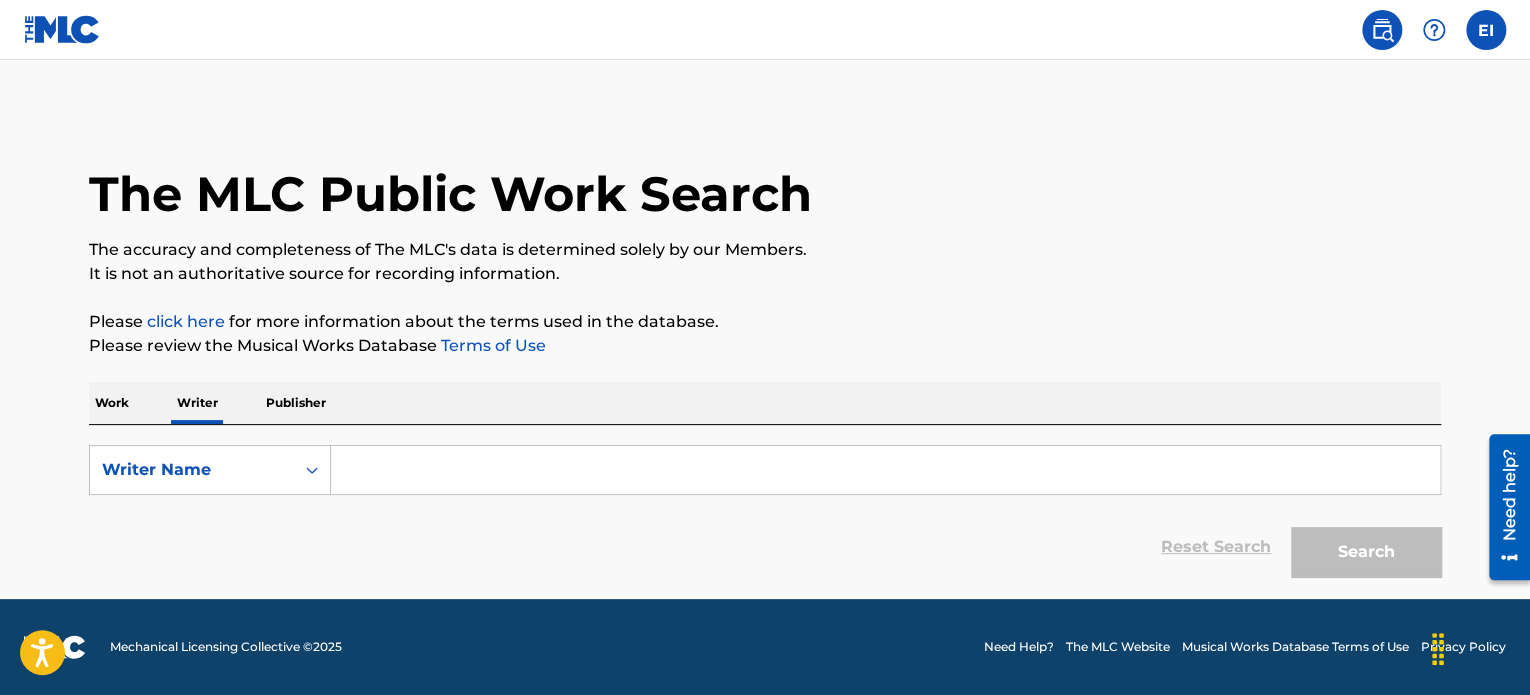 scroll, scrollTop: 0, scrollLeft: 0, axis: both 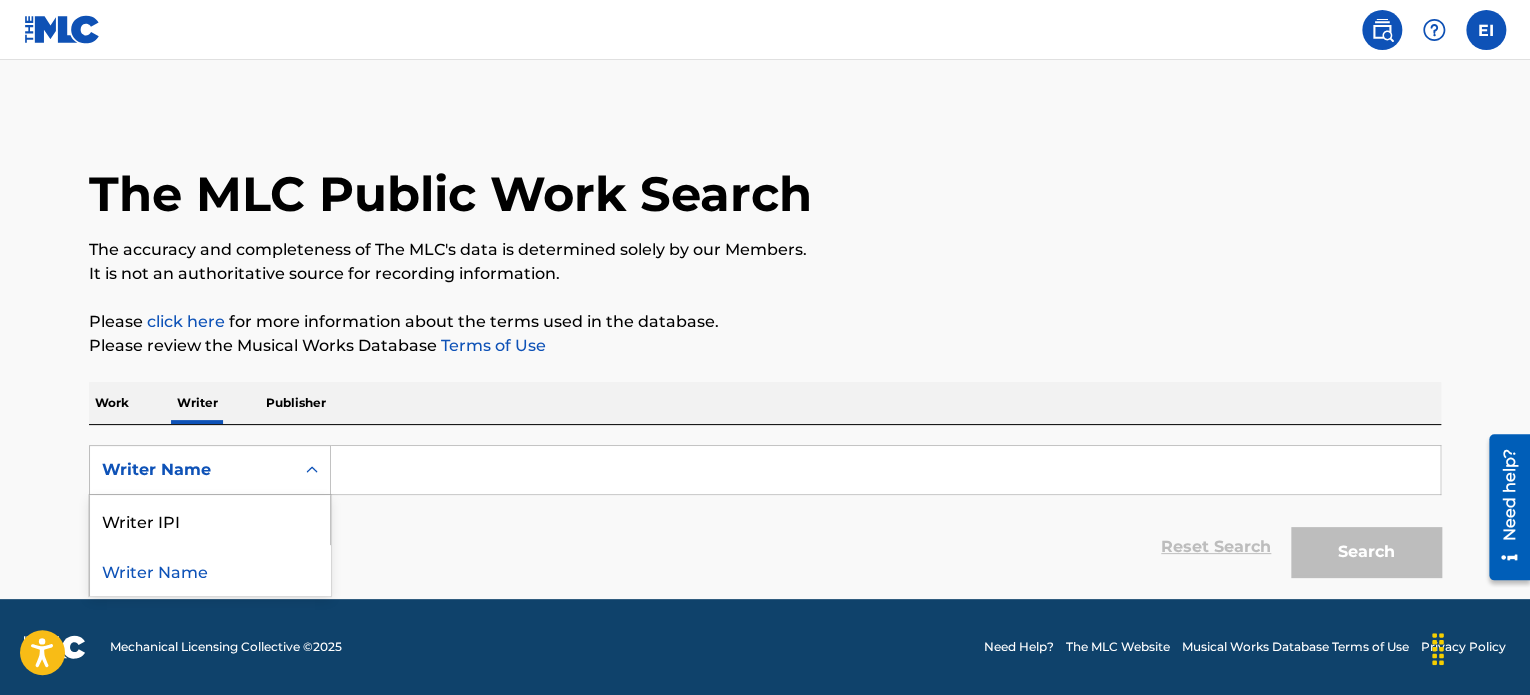 click 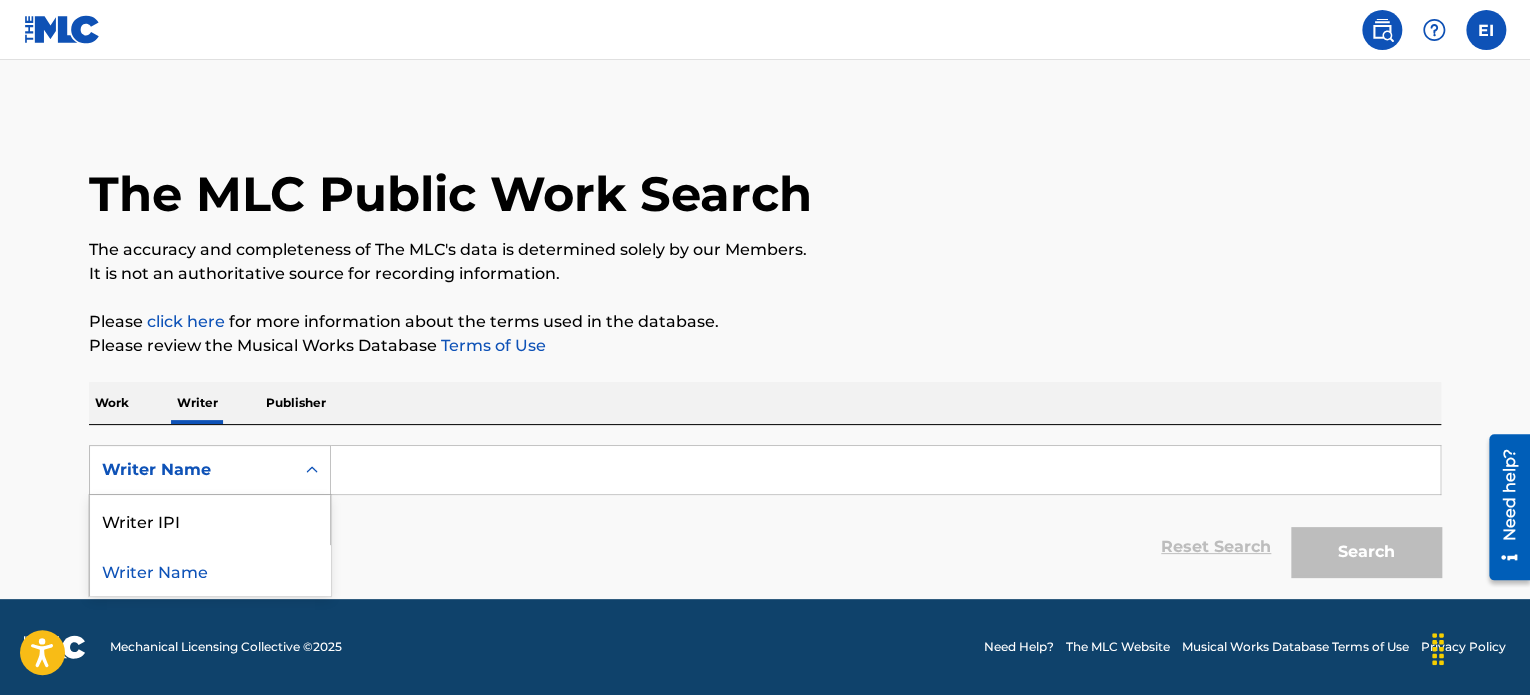 click at bounding box center [885, 470] 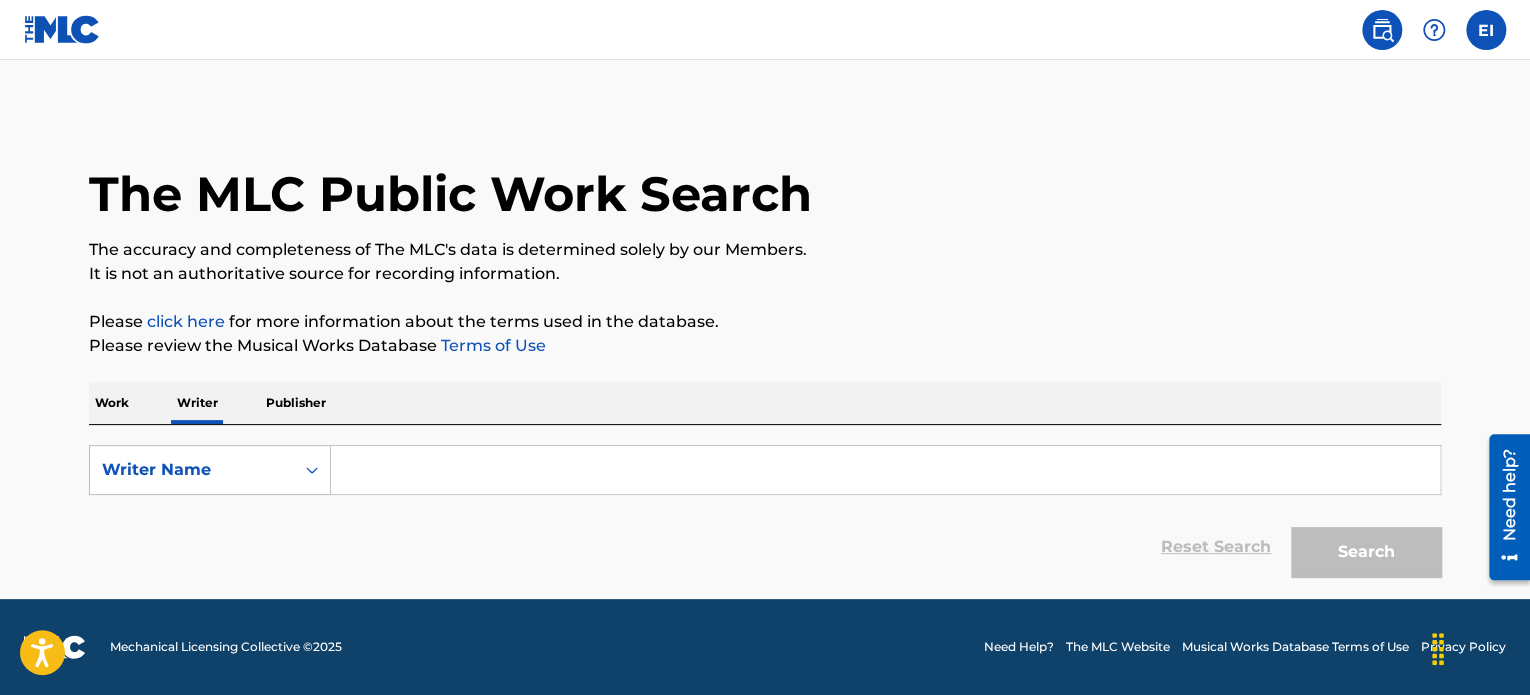 click on "Publisher" at bounding box center [296, 403] 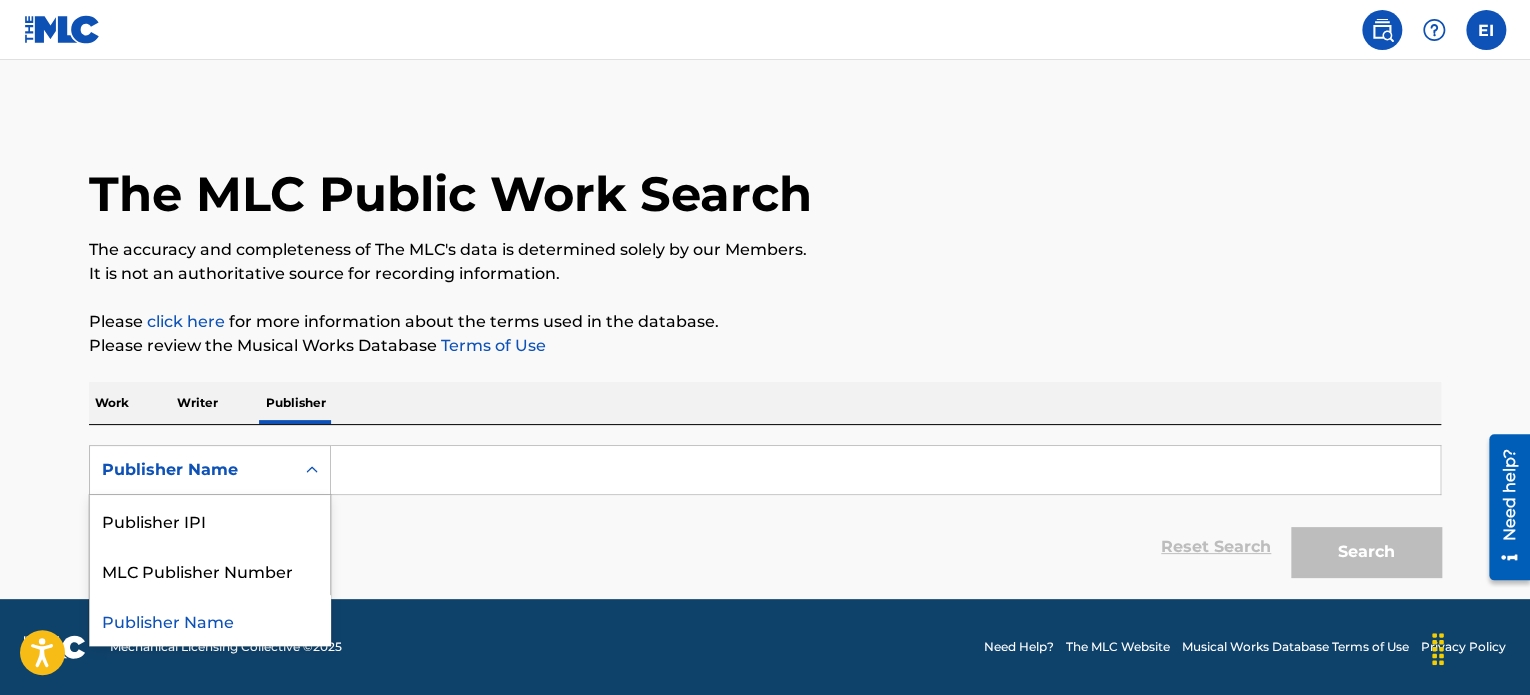click 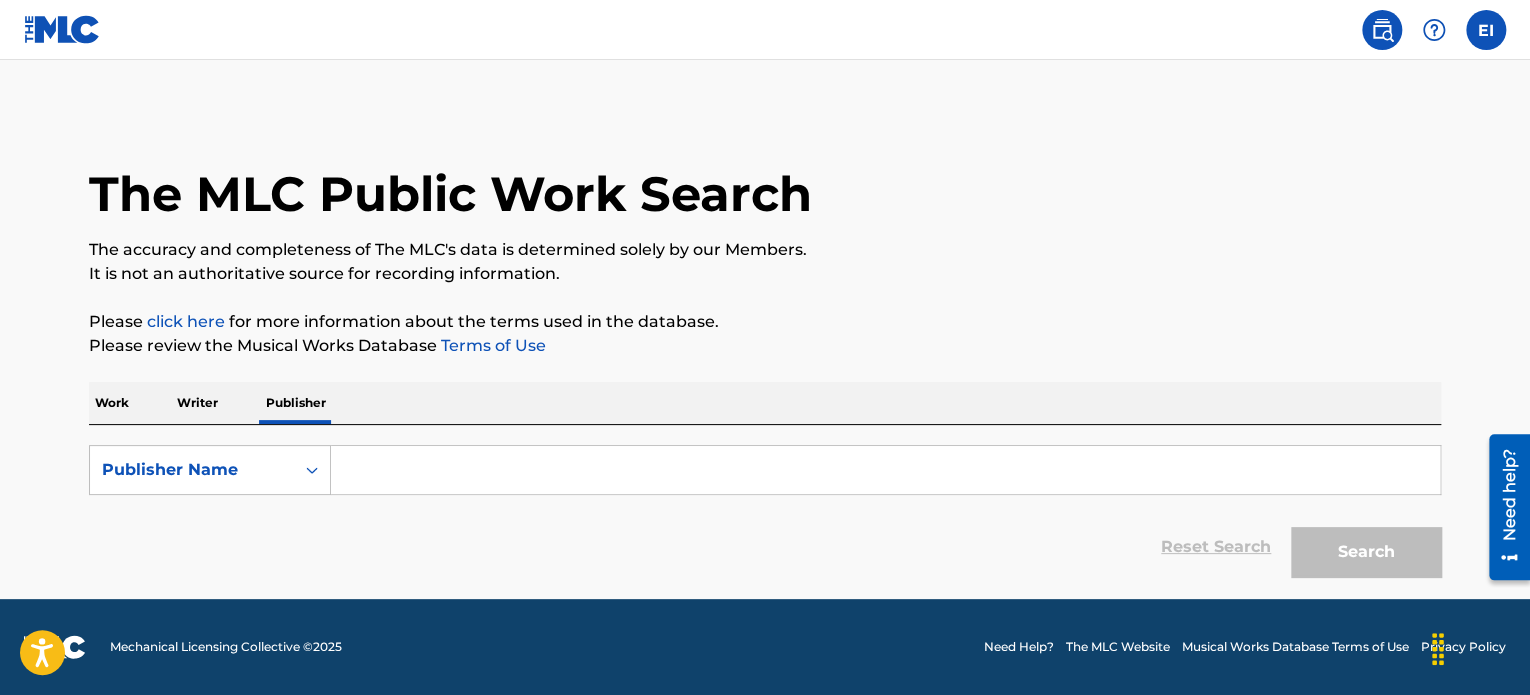 click 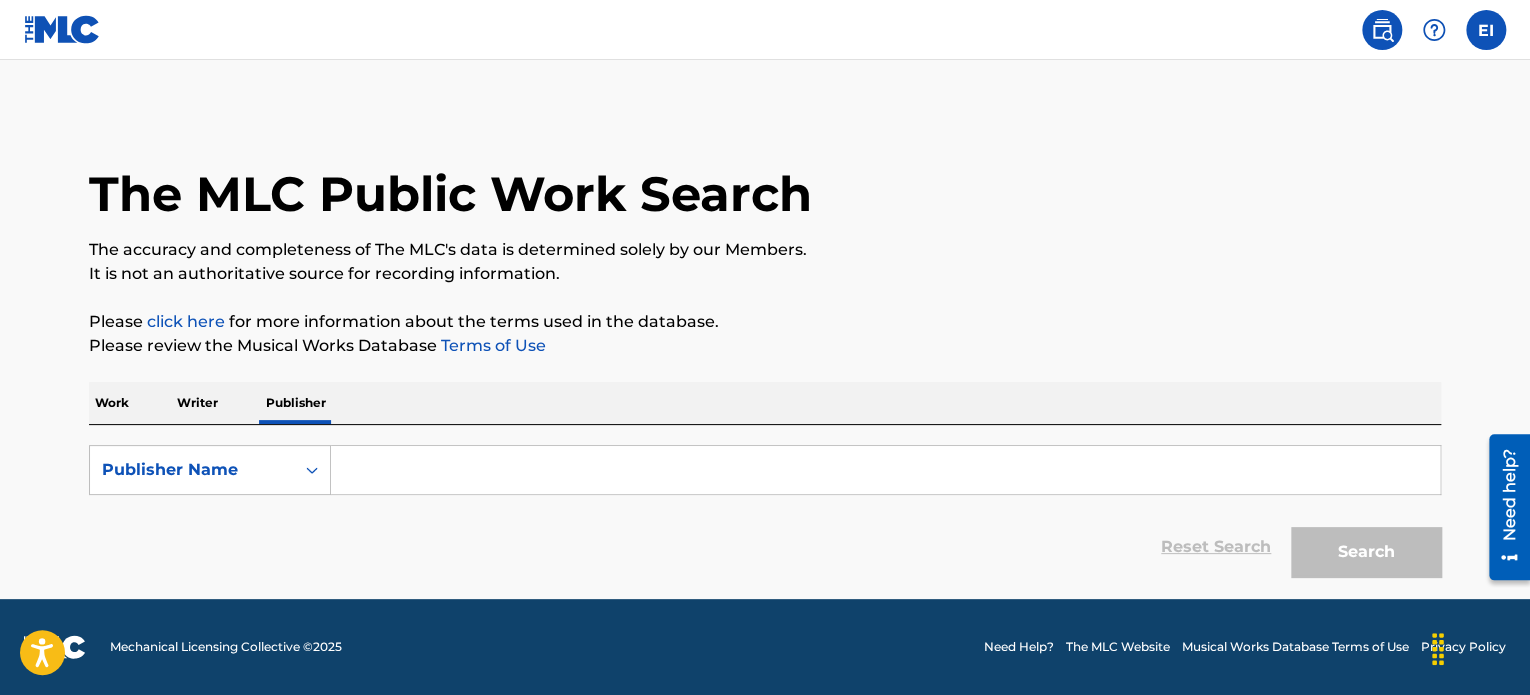 click at bounding box center (885, 470) 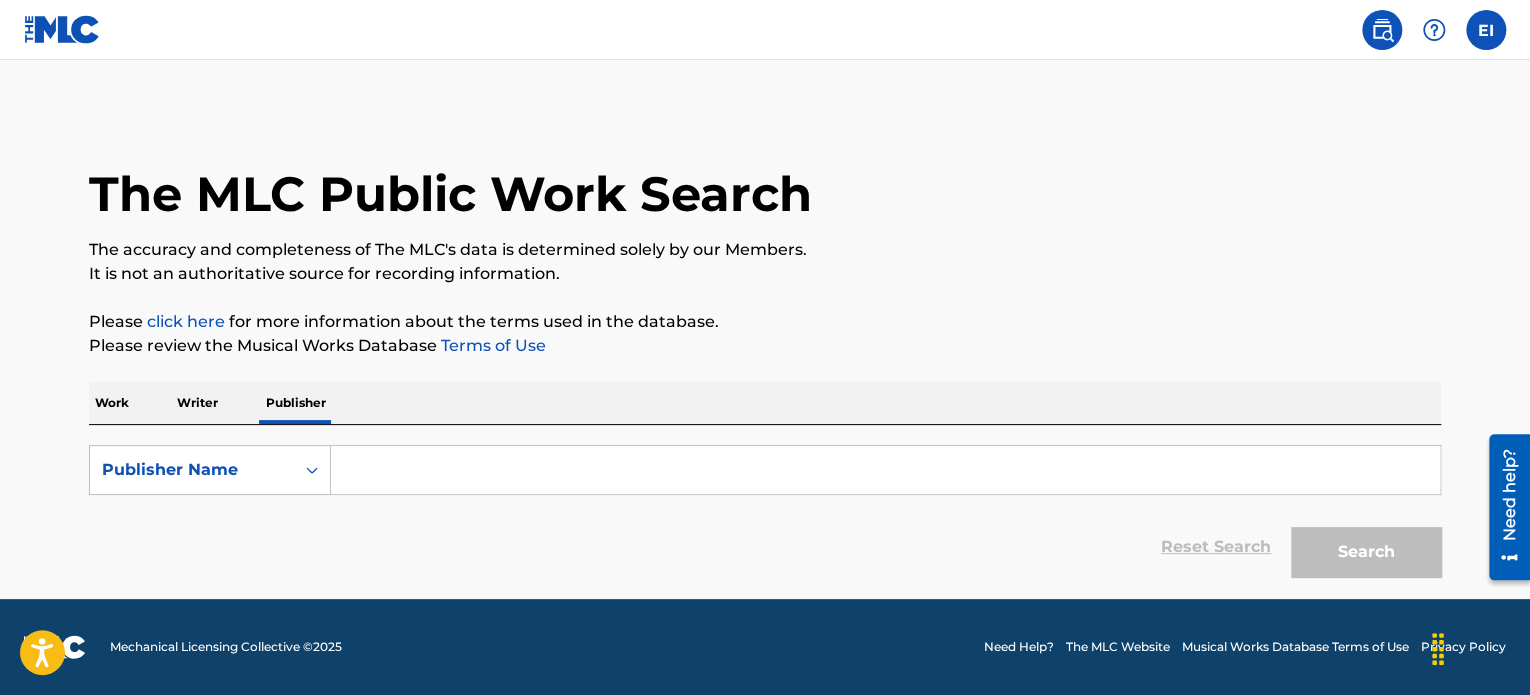 paste on "[NUMBER]" 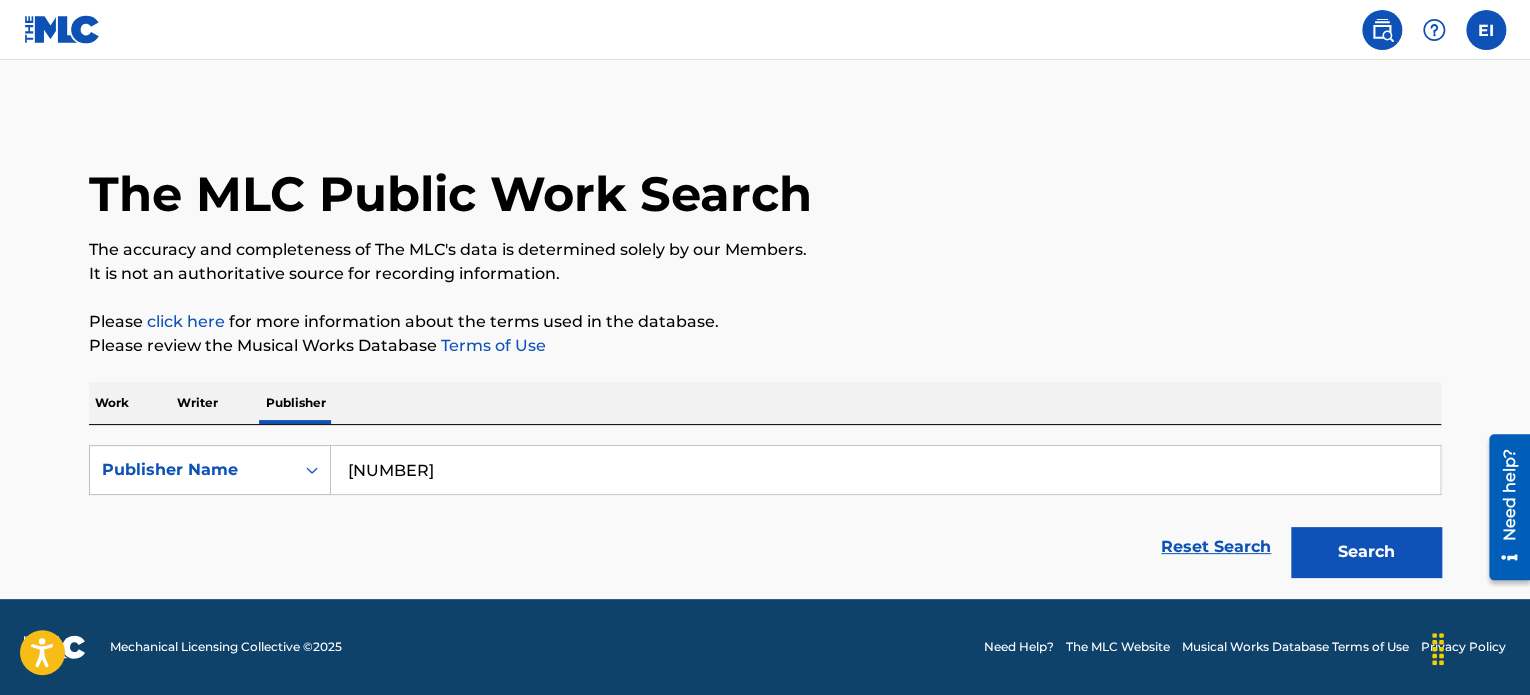 click on "[NUMBER]" at bounding box center (885, 470) 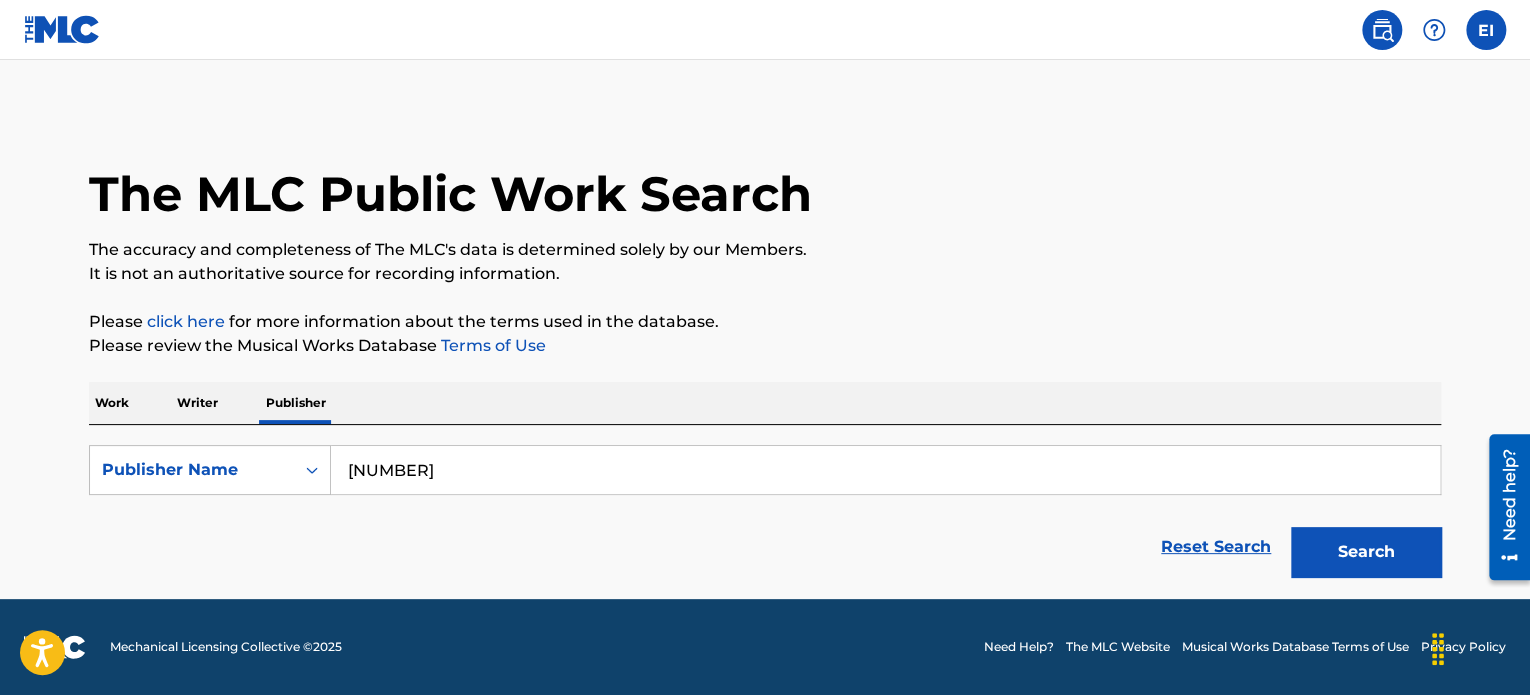 type on "[NUMBER]" 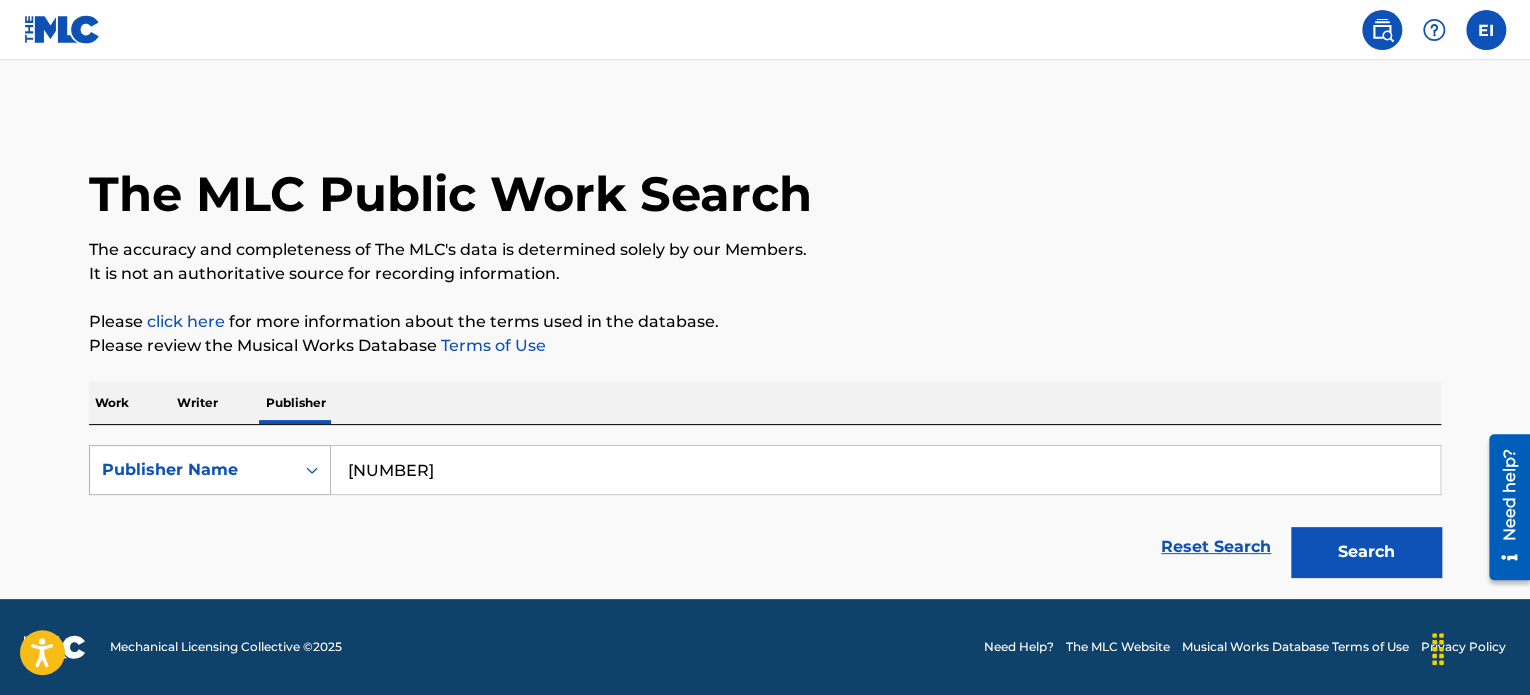 click 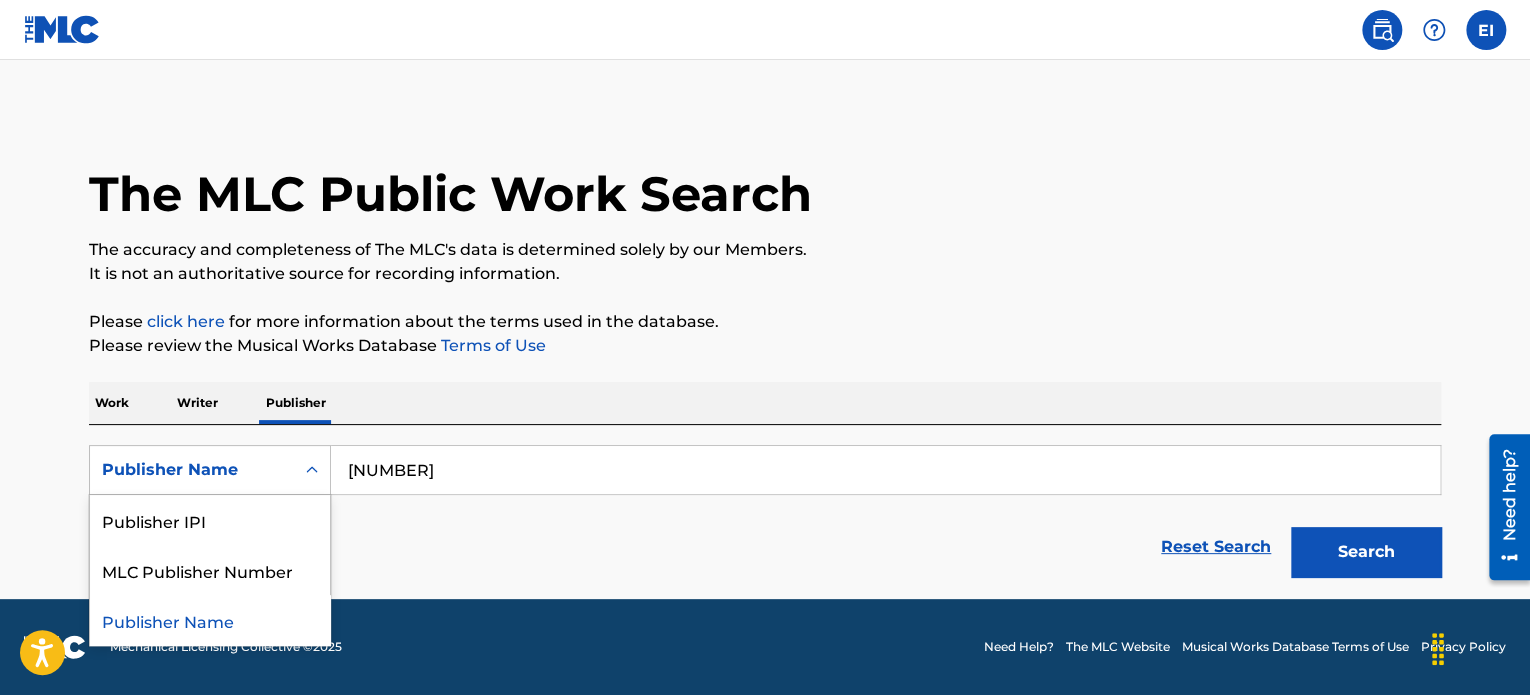 click 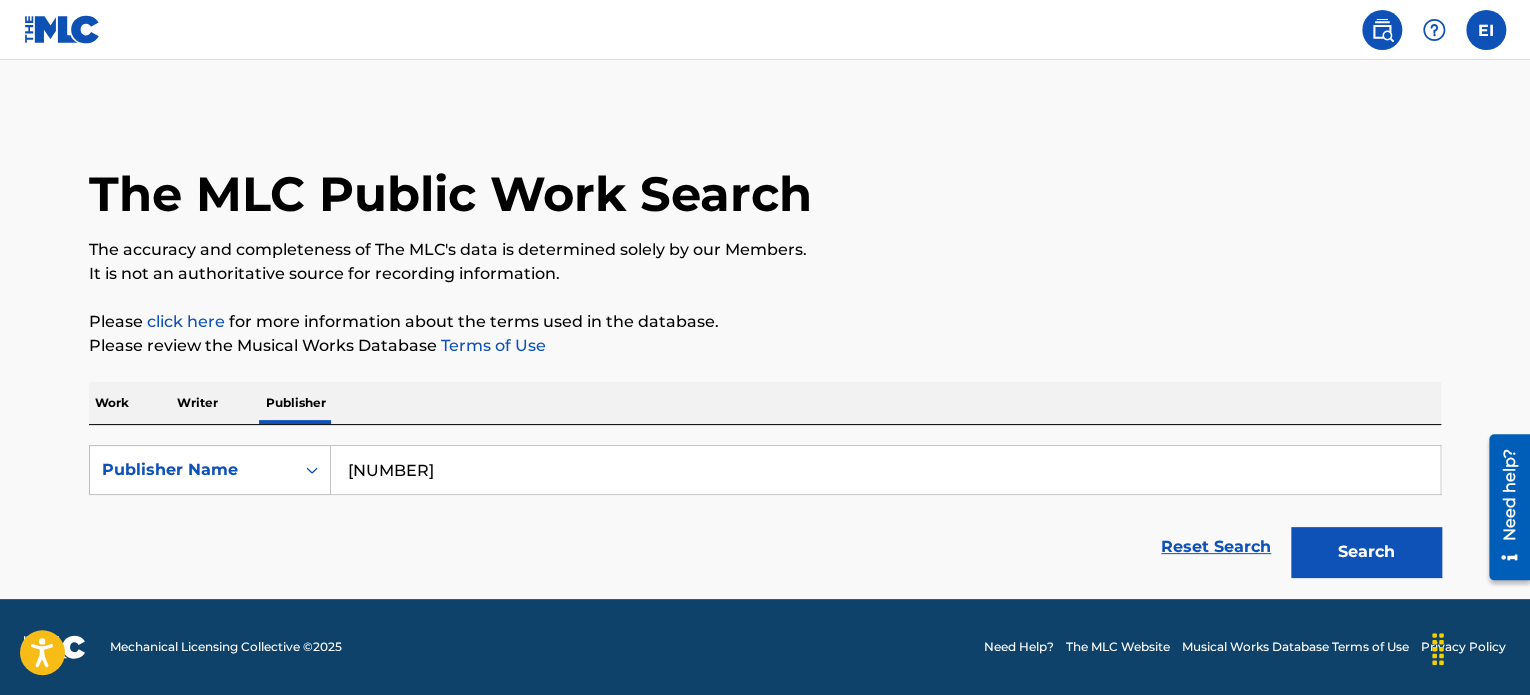 click 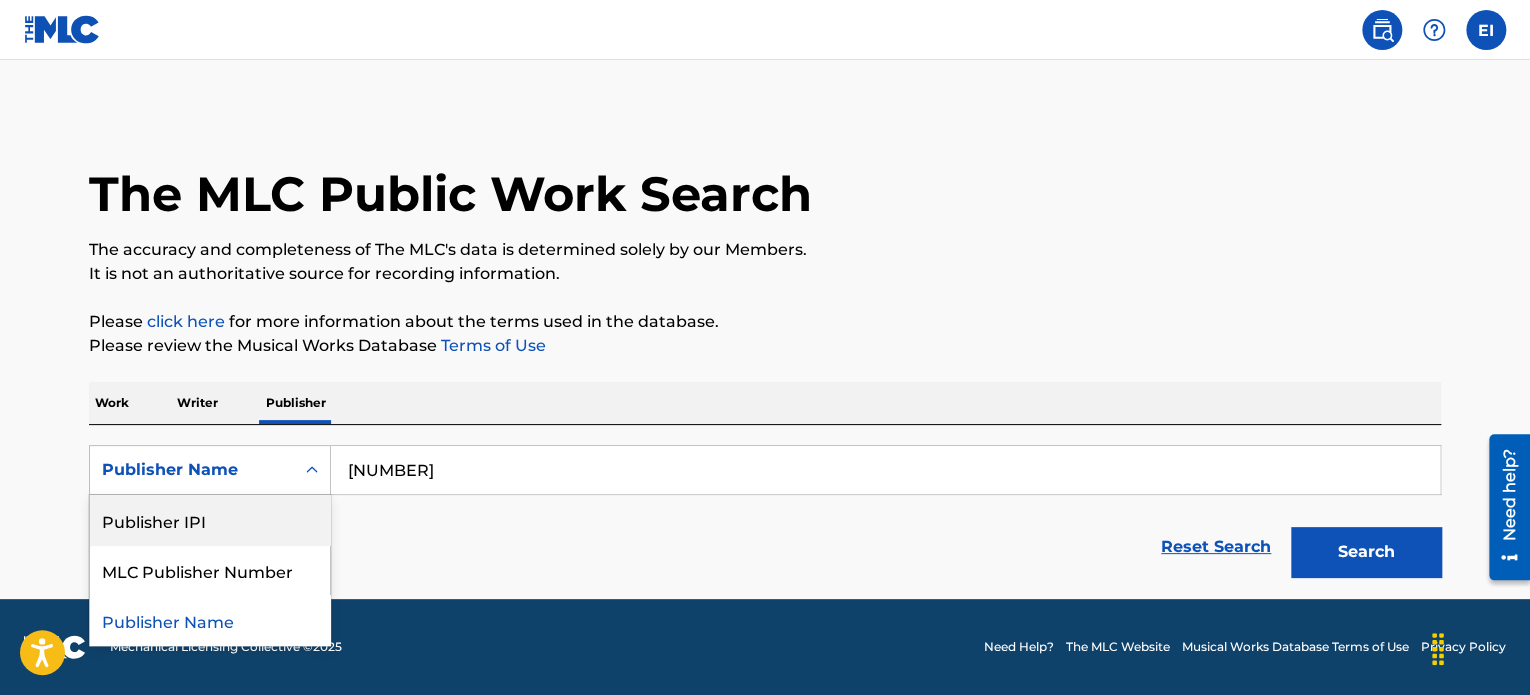 click on "Publisher IPI" at bounding box center (210, 520) 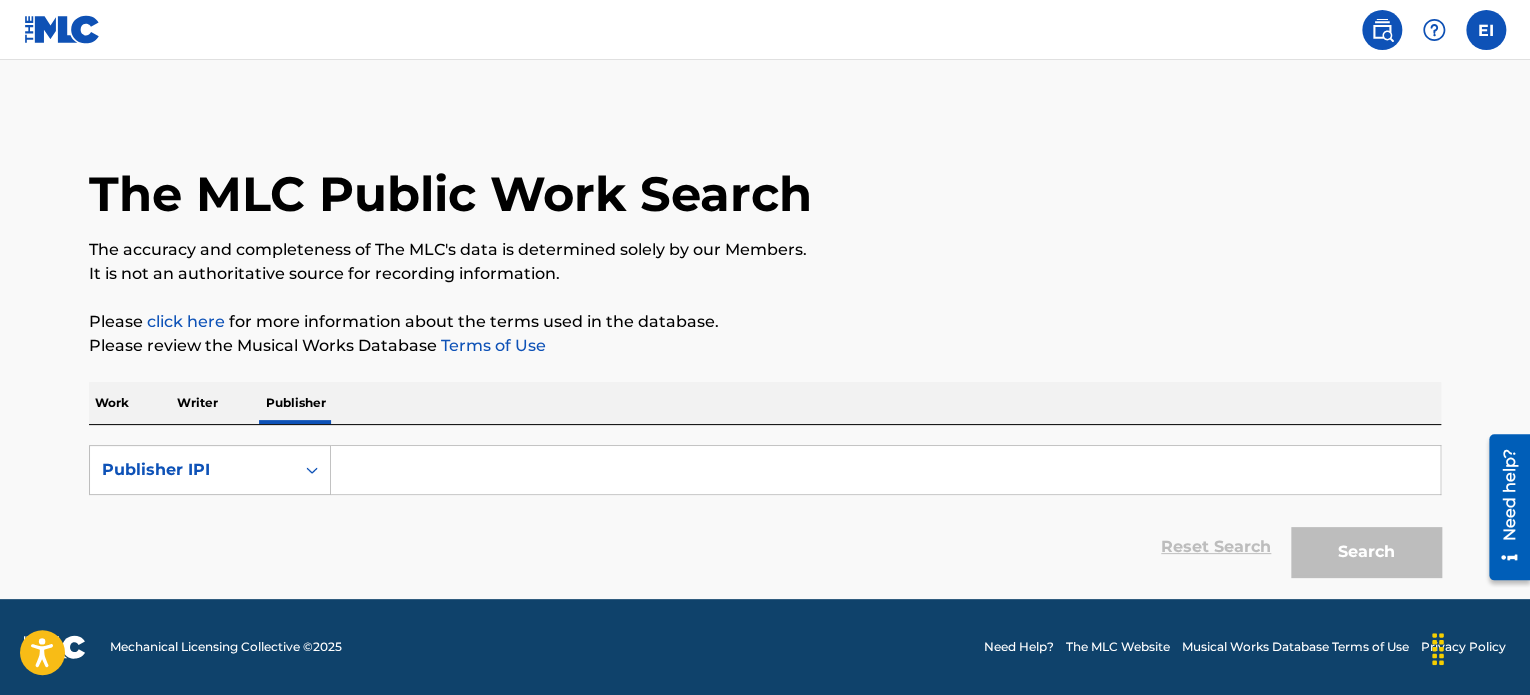 click at bounding box center [885, 470] 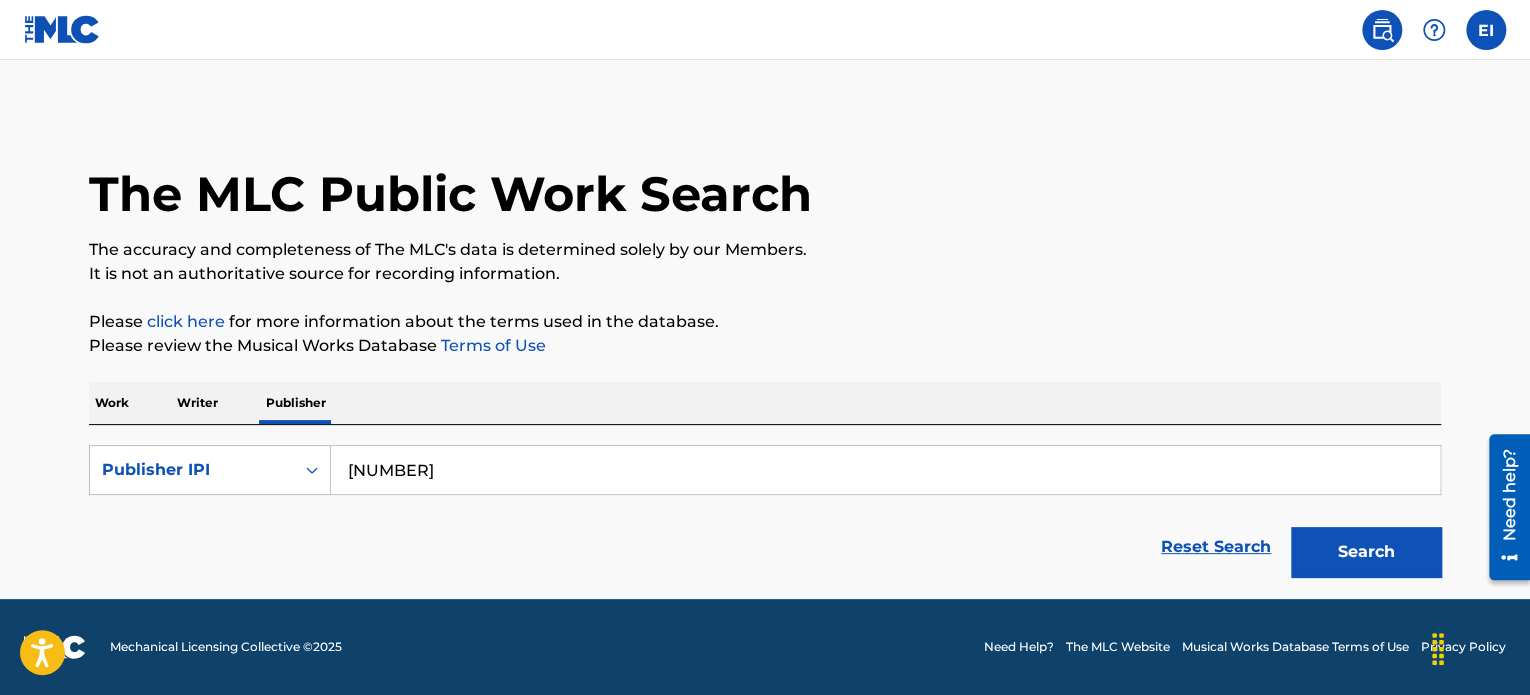 drag, startPoint x: 662, startPoint y: 461, endPoint x: 601, endPoint y: 487, distance: 66.309875 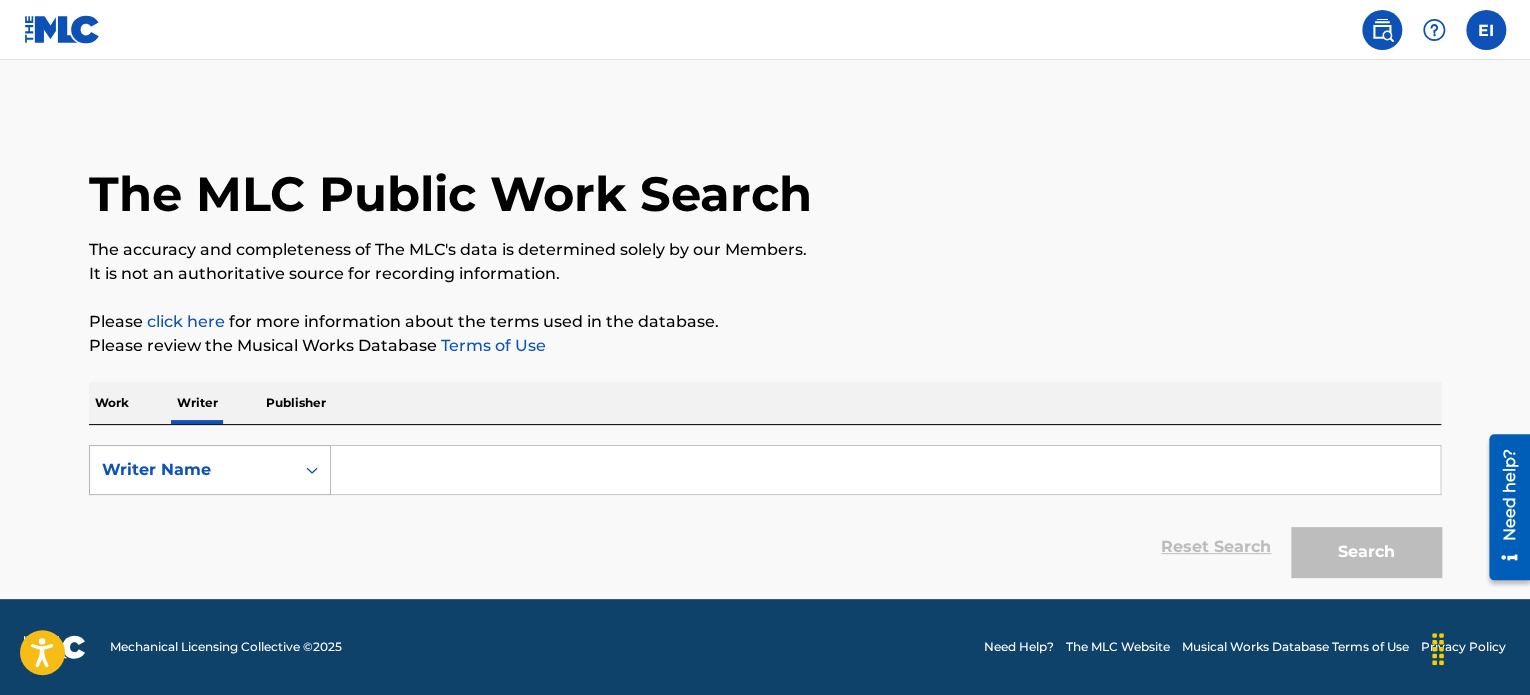 click at bounding box center (312, 470) 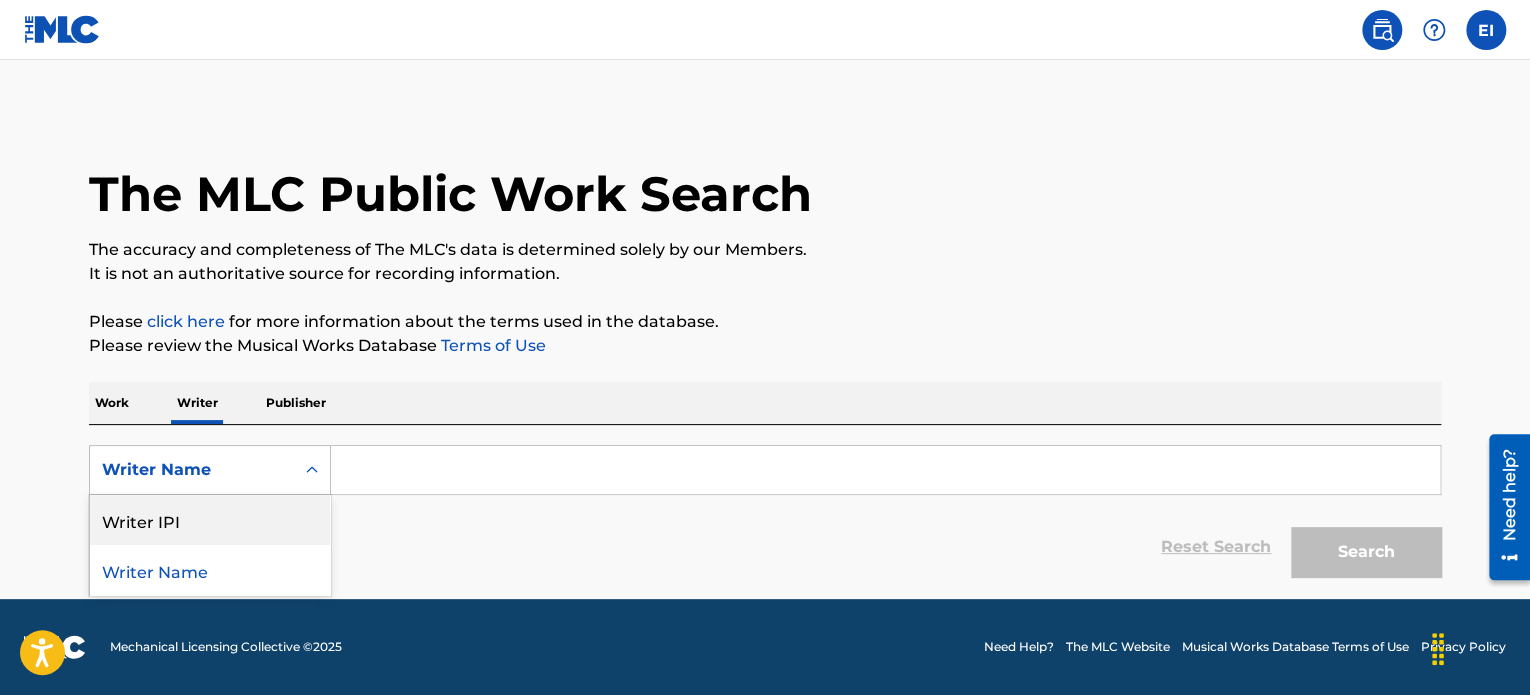 click on "Writer IPI" at bounding box center (210, 520) 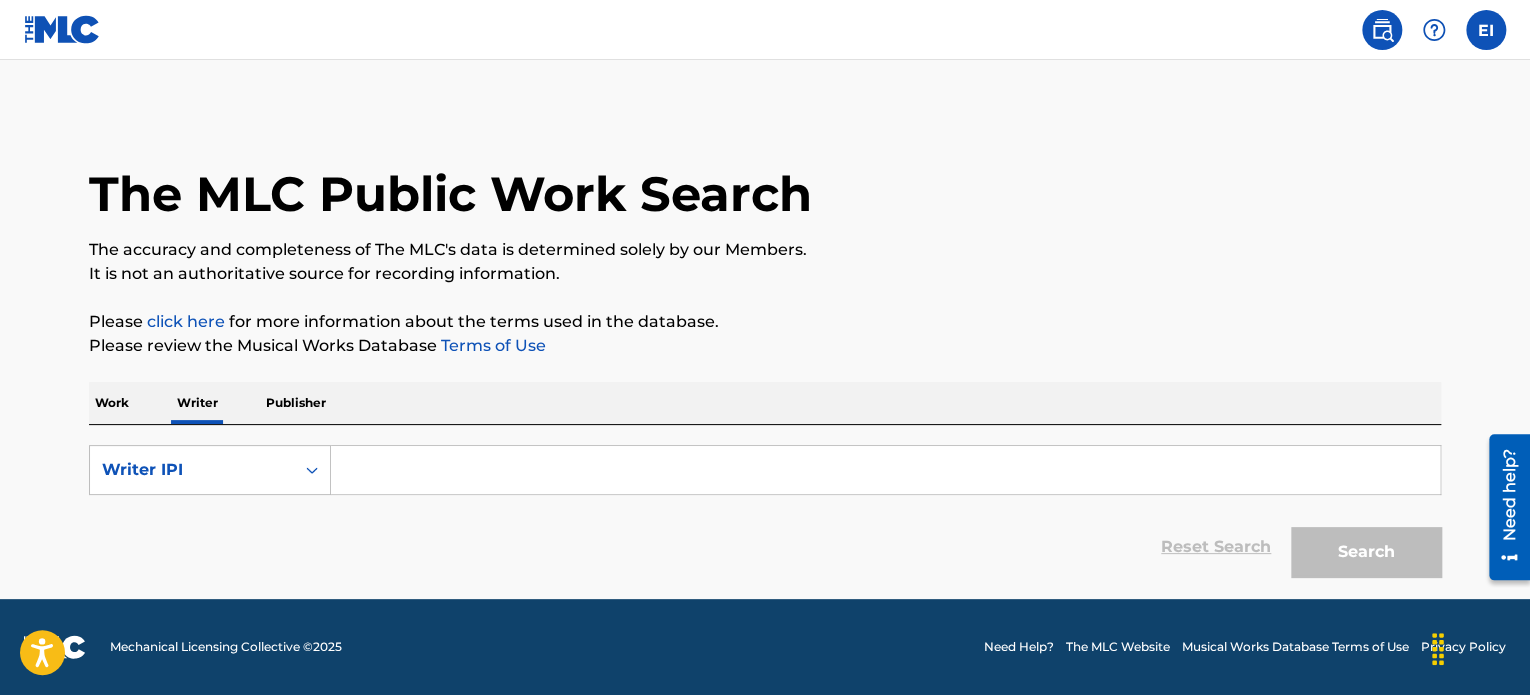 click at bounding box center [885, 470] 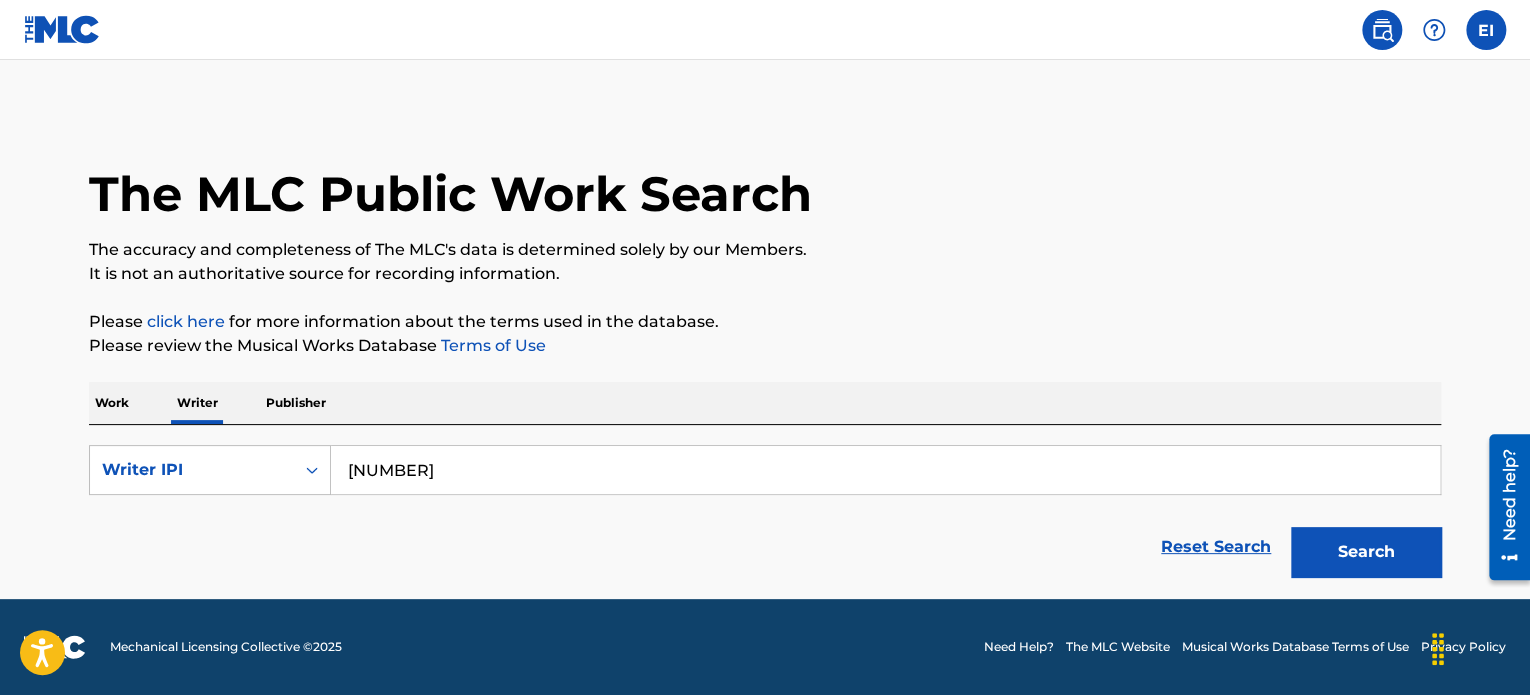 type on "[NUMBER]" 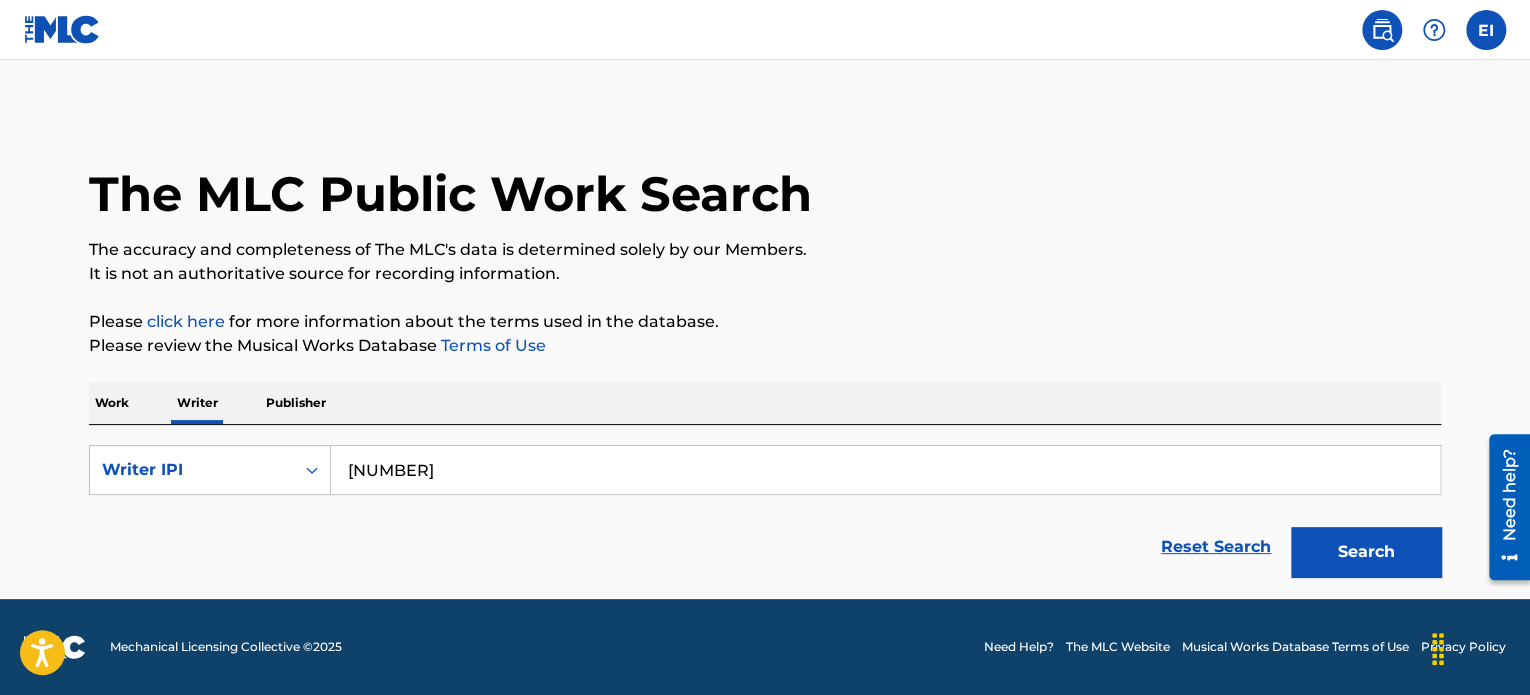 click at bounding box center [62, 29] 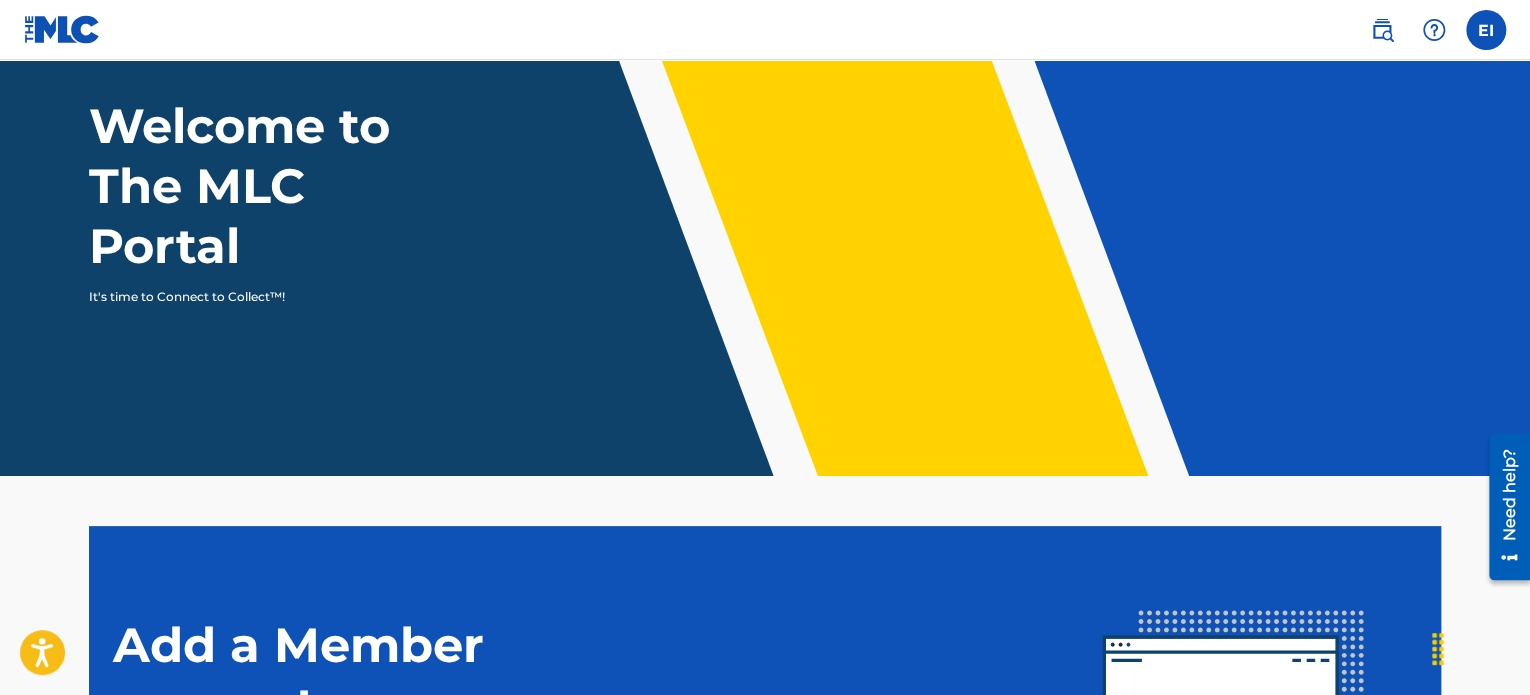 scroll, scrollTop: 0, scrollLeft: 0, axis: both 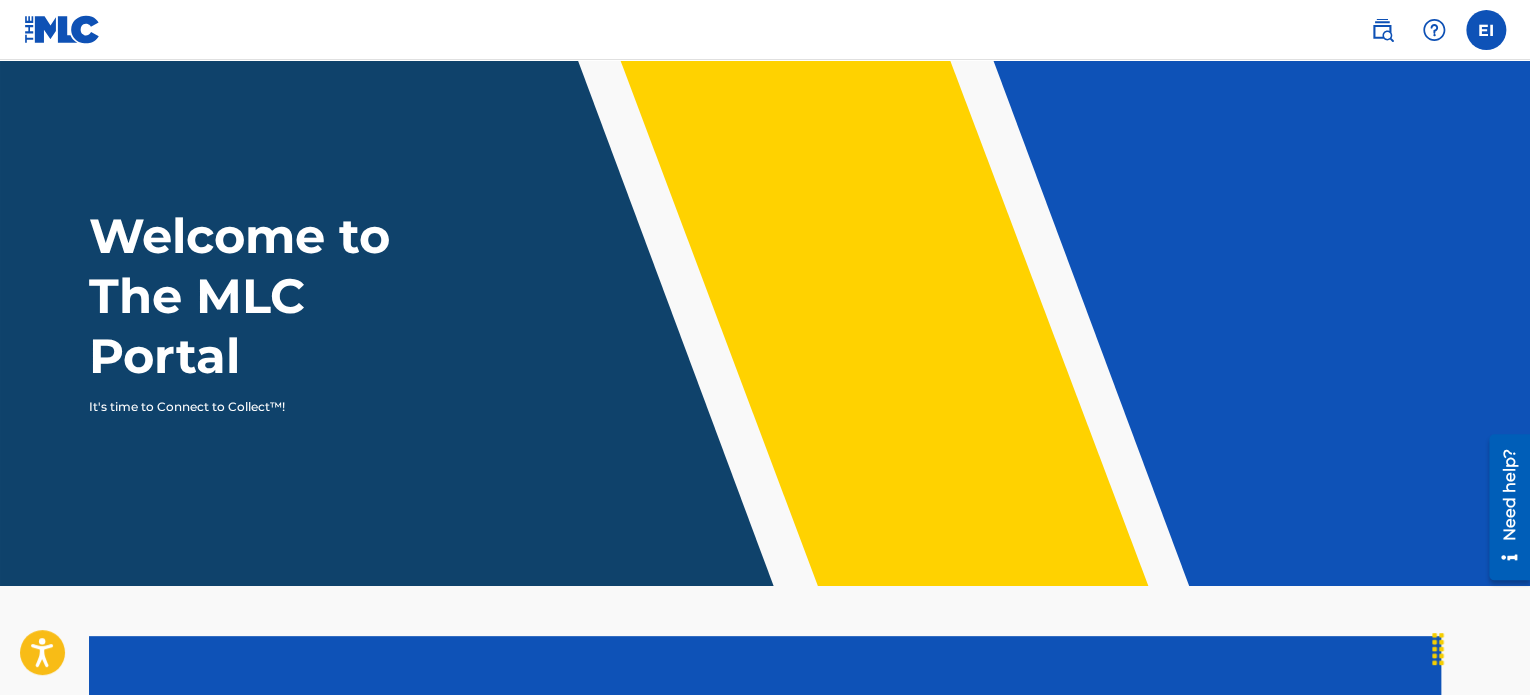 click at bounding box center [1486, 30] 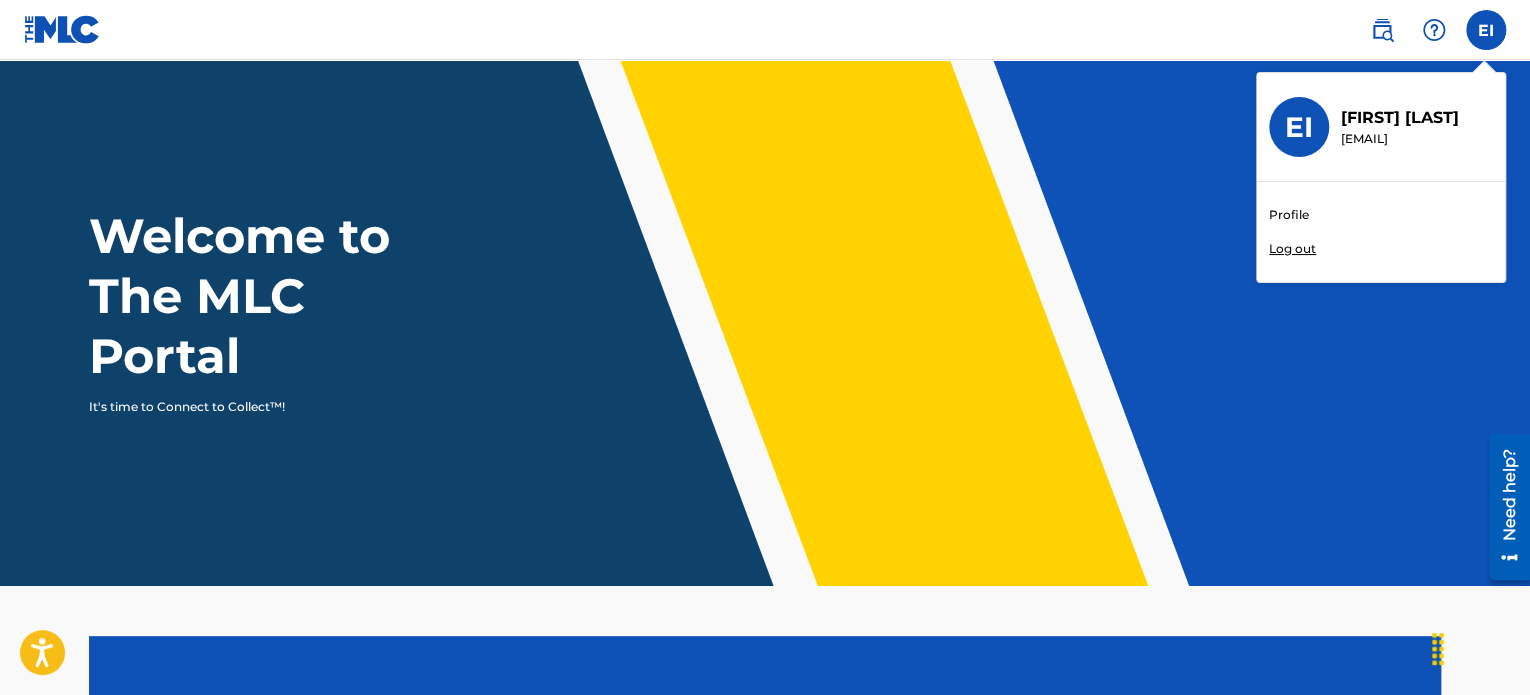click on "Profile" at bounding box center [1289, 215] 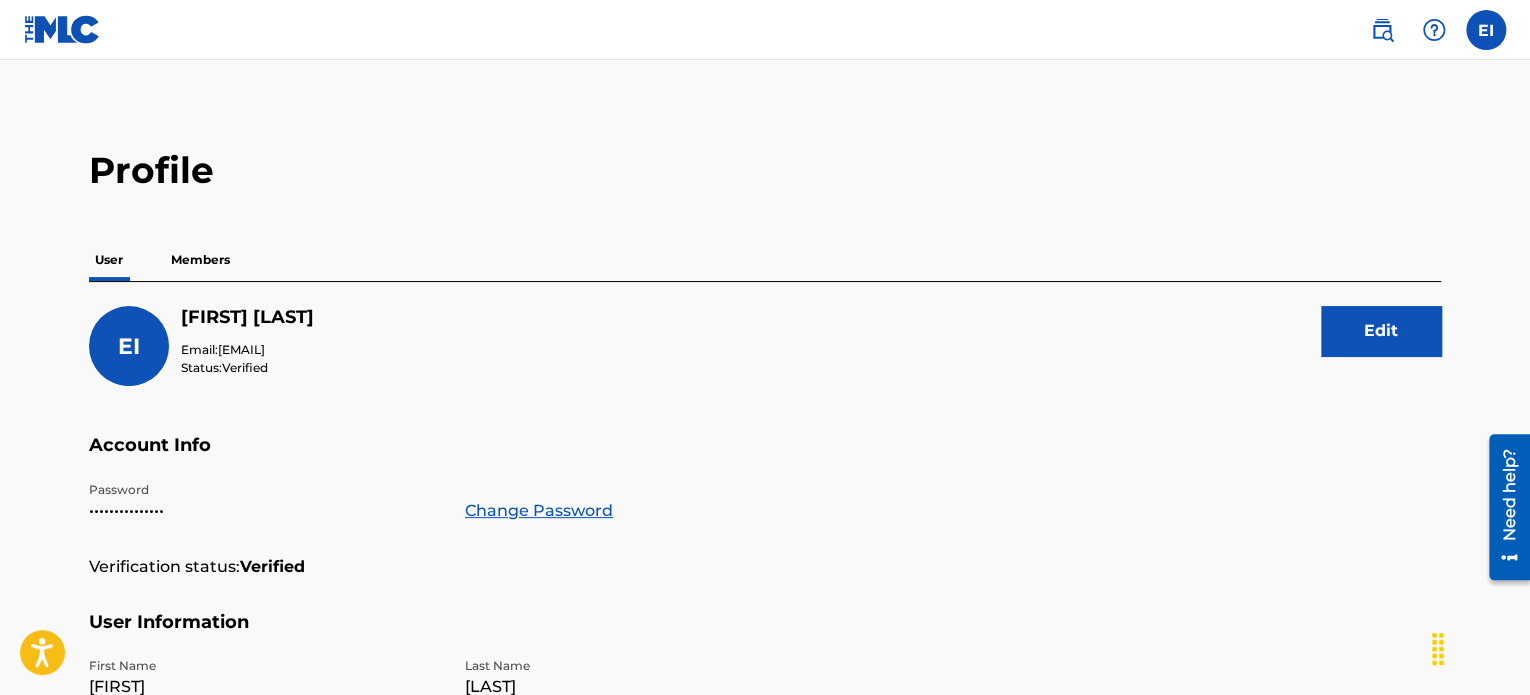 scroll, scrollTop: 0, scrollLeft: 0, axis: both 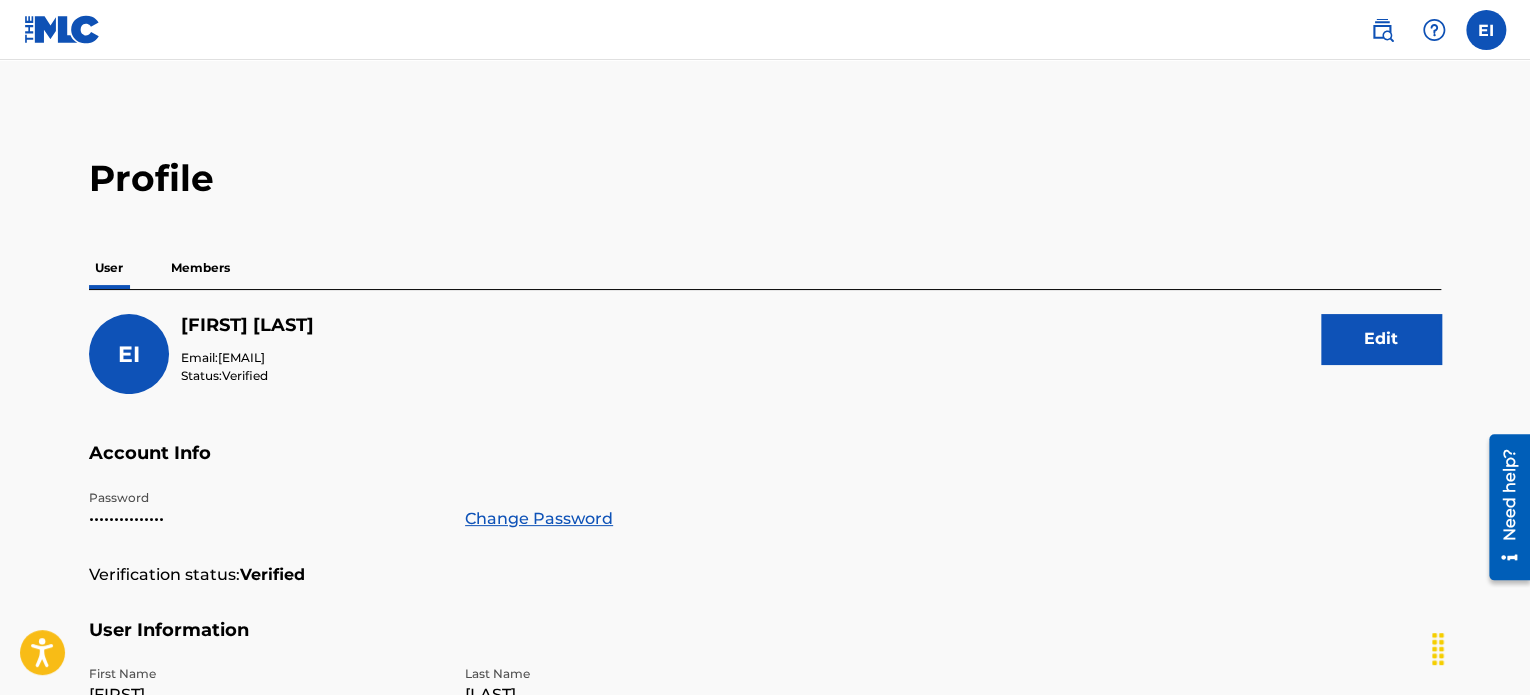 click on "Members" at bounding box center (200, 268) 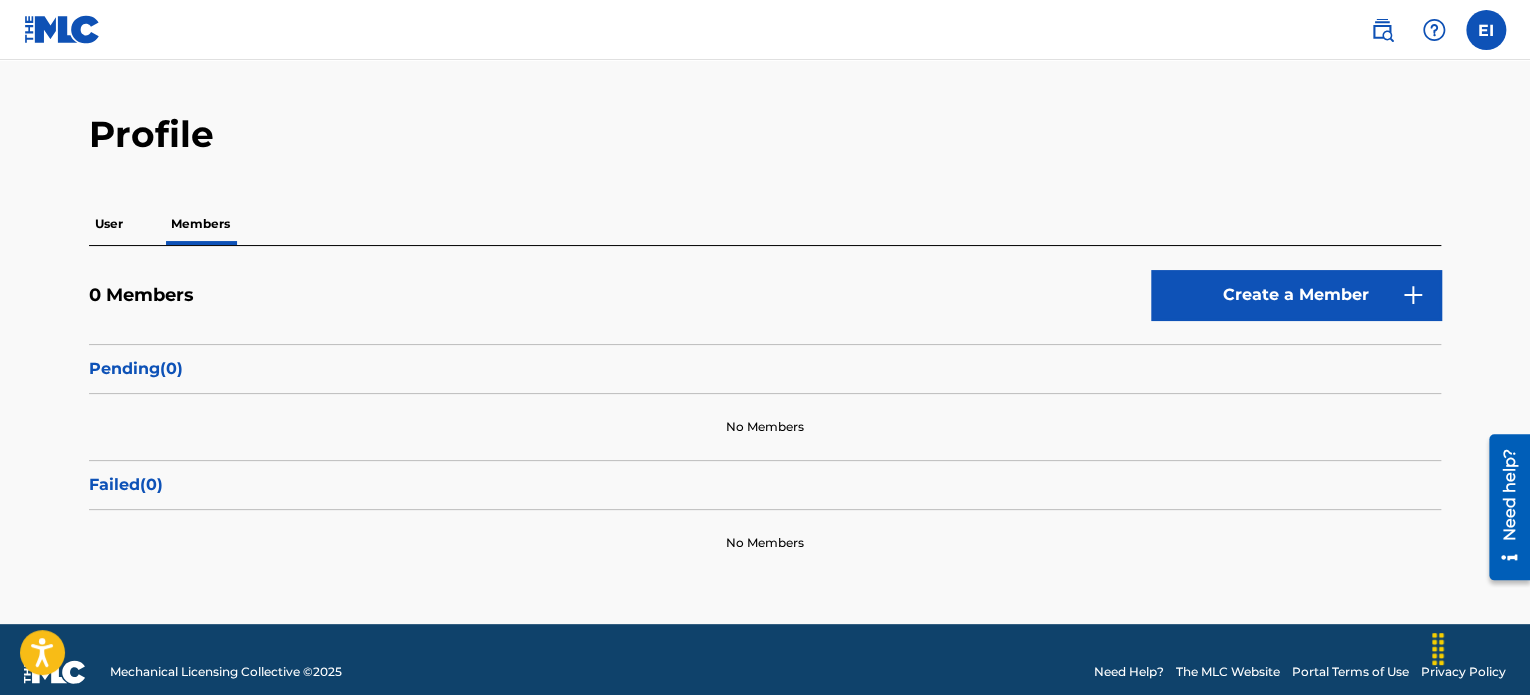 scroll, scrollTop: 68, scrollLeft: 0, axis: vertical 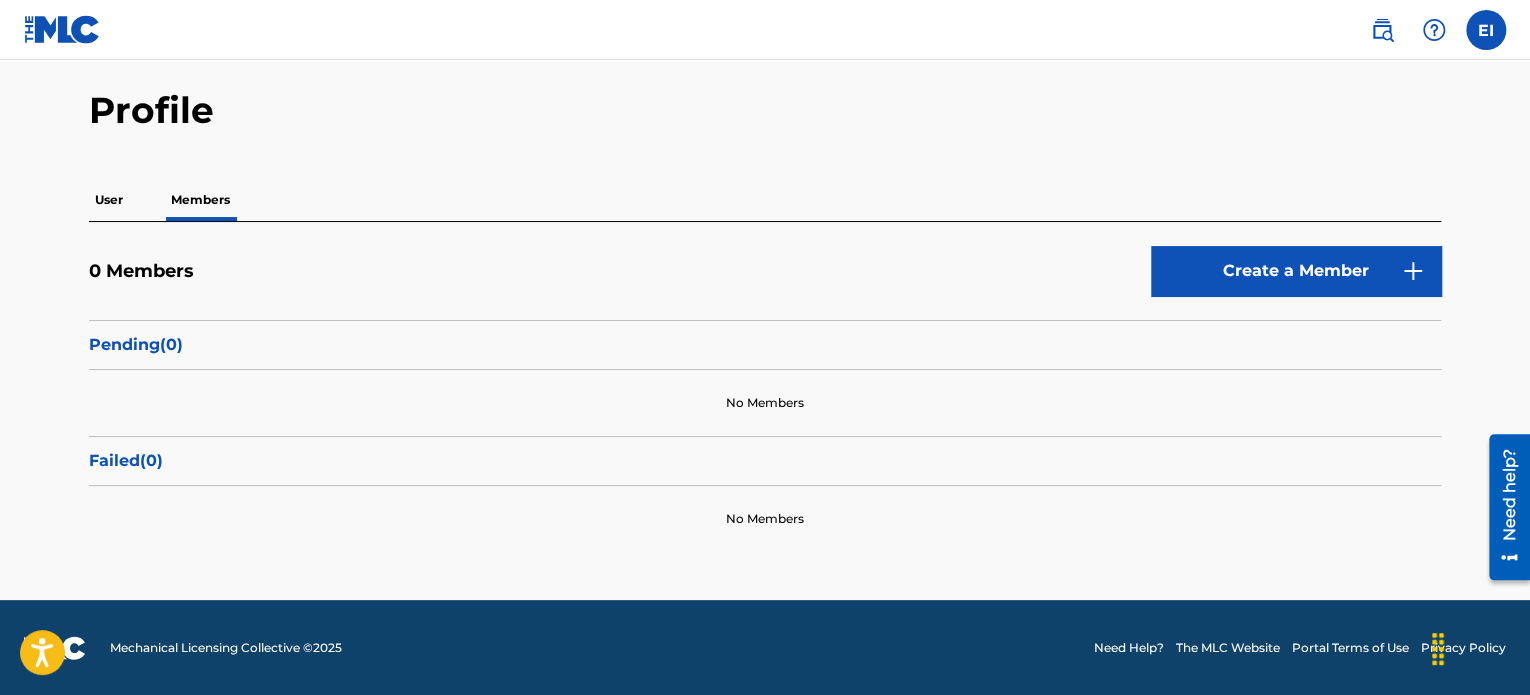 click on "Create a Member" at bounding box center [1296, 271] 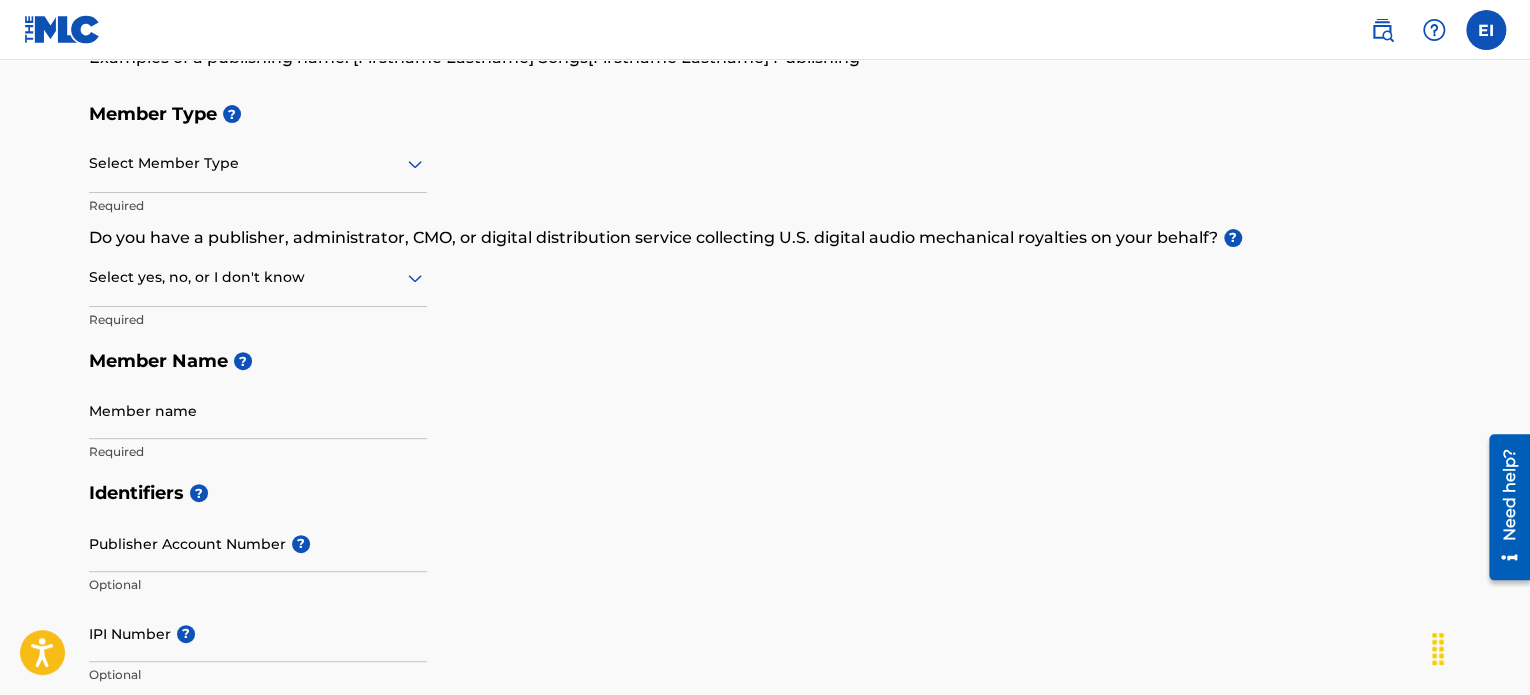 scroll, scrollTop: 200, scrollLeft: 0, axis: vertical 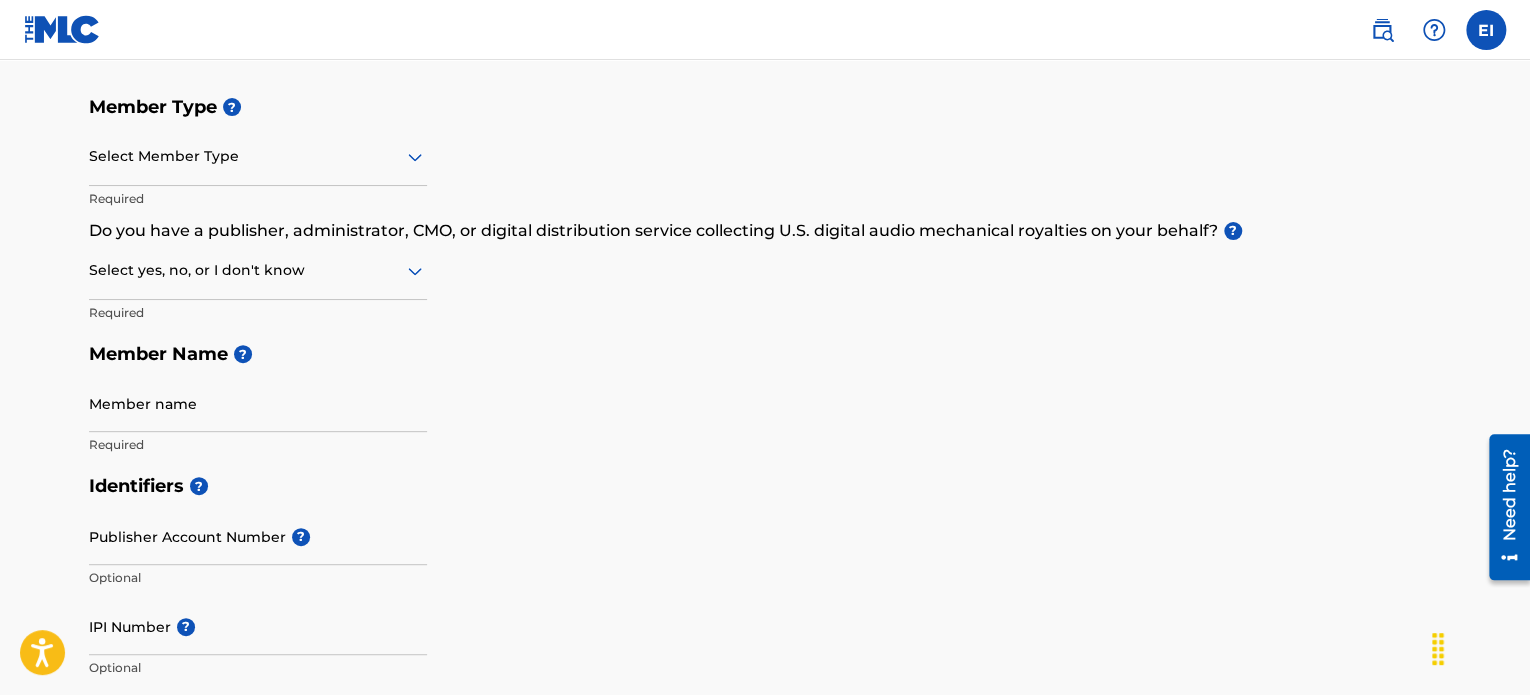 click 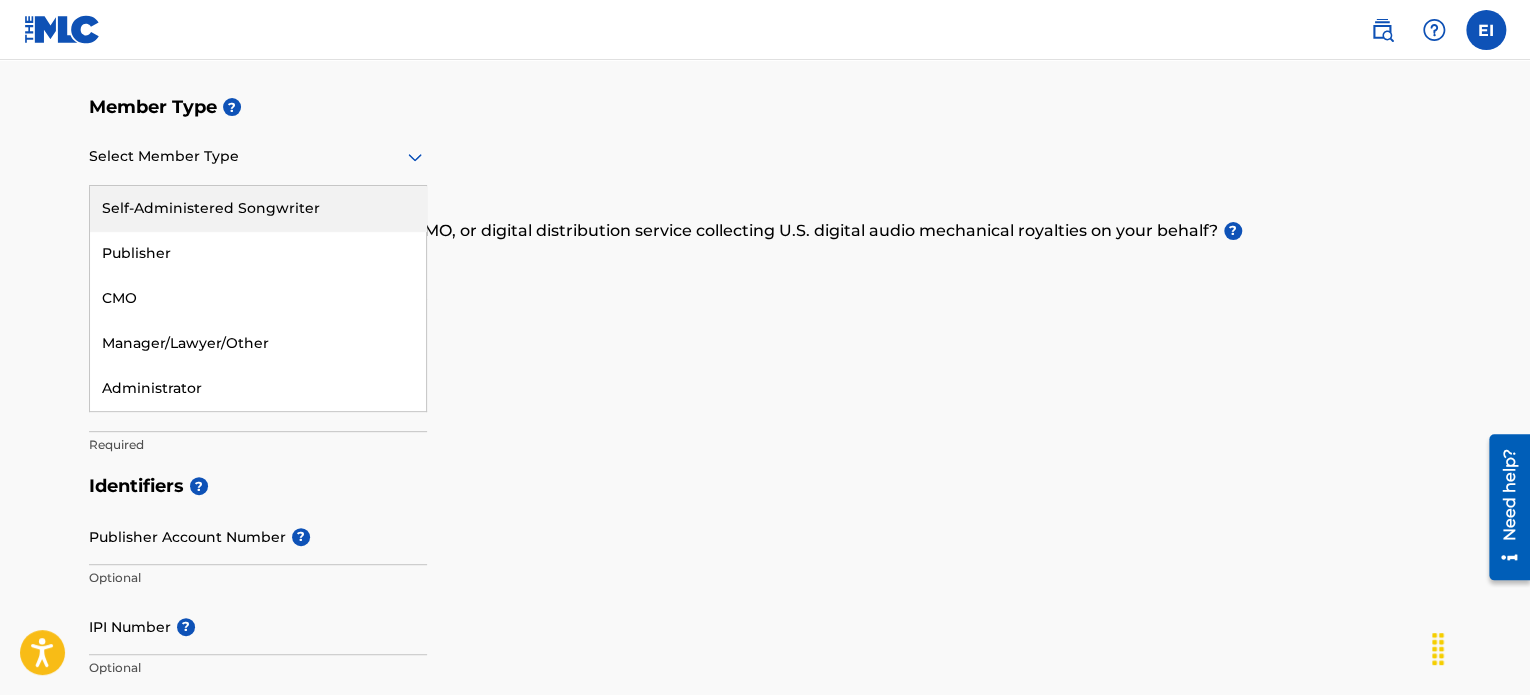 click on "Self-Administered Songwriter" at bounding box center [258, 208] 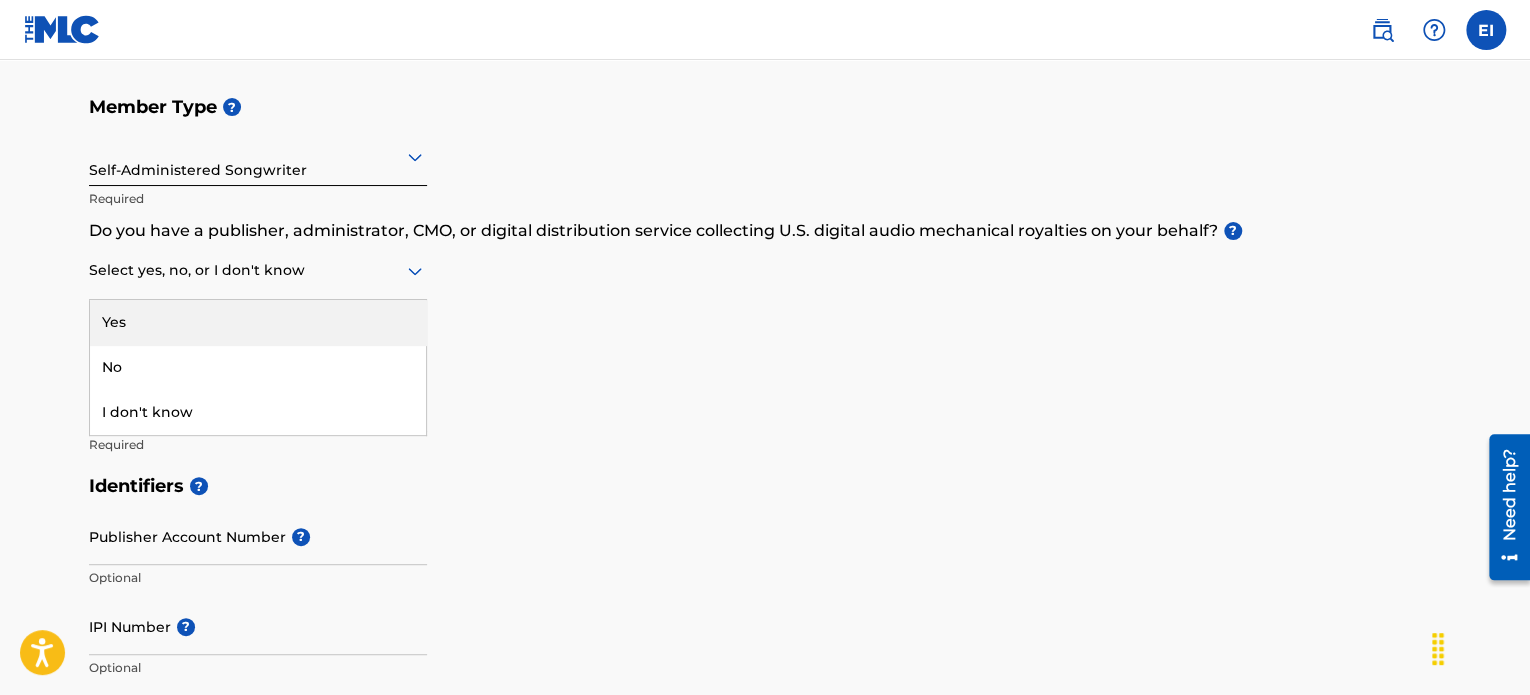 click 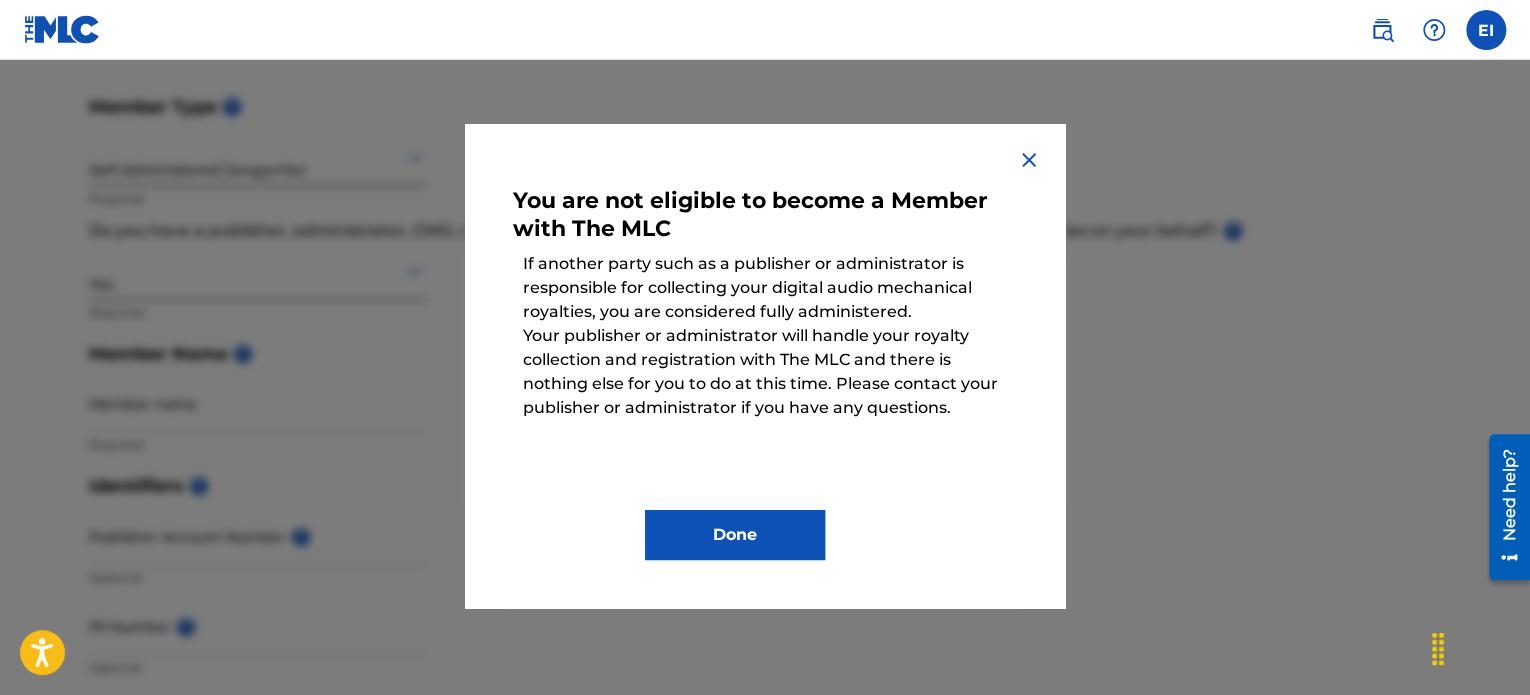 drag, startPoint x: 769, startPoint y: 548, endPoint x: 764, endPoint y: 531, distance: 17.720045 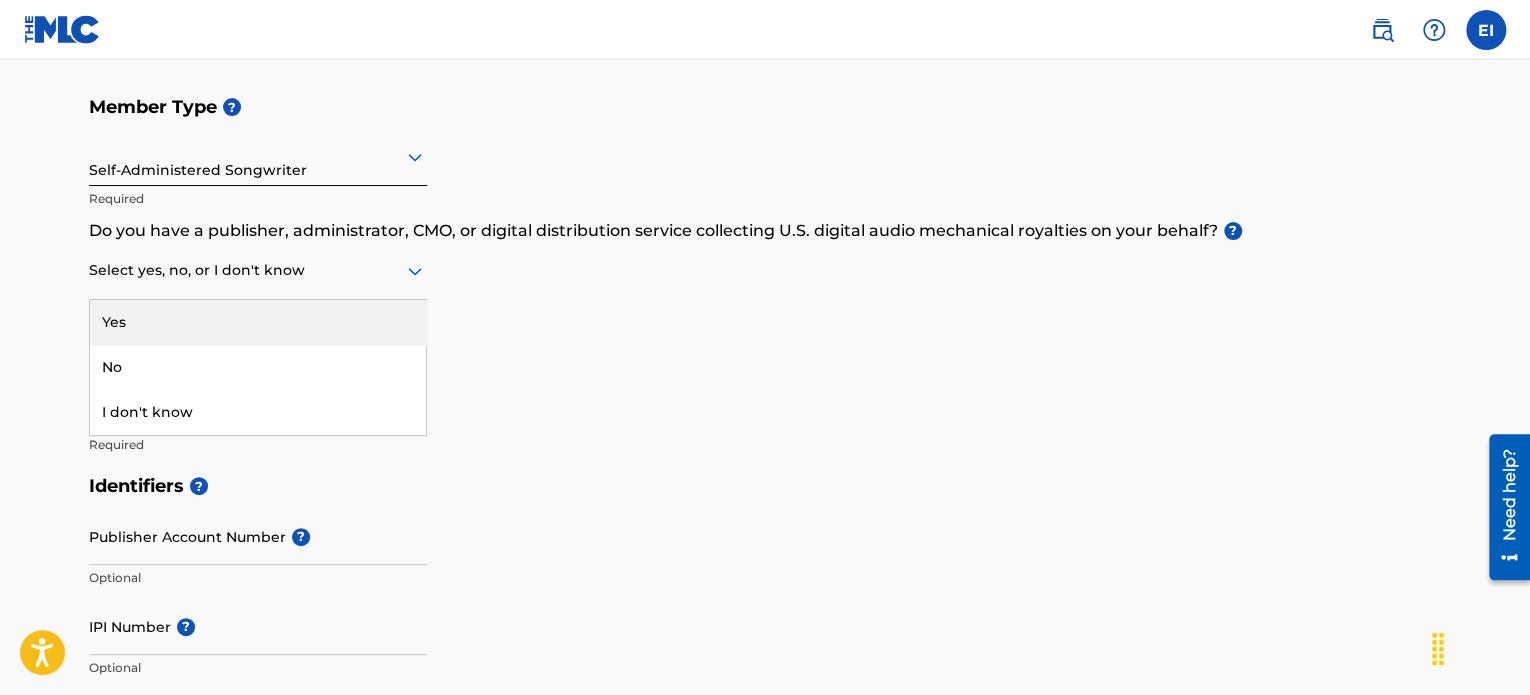 click 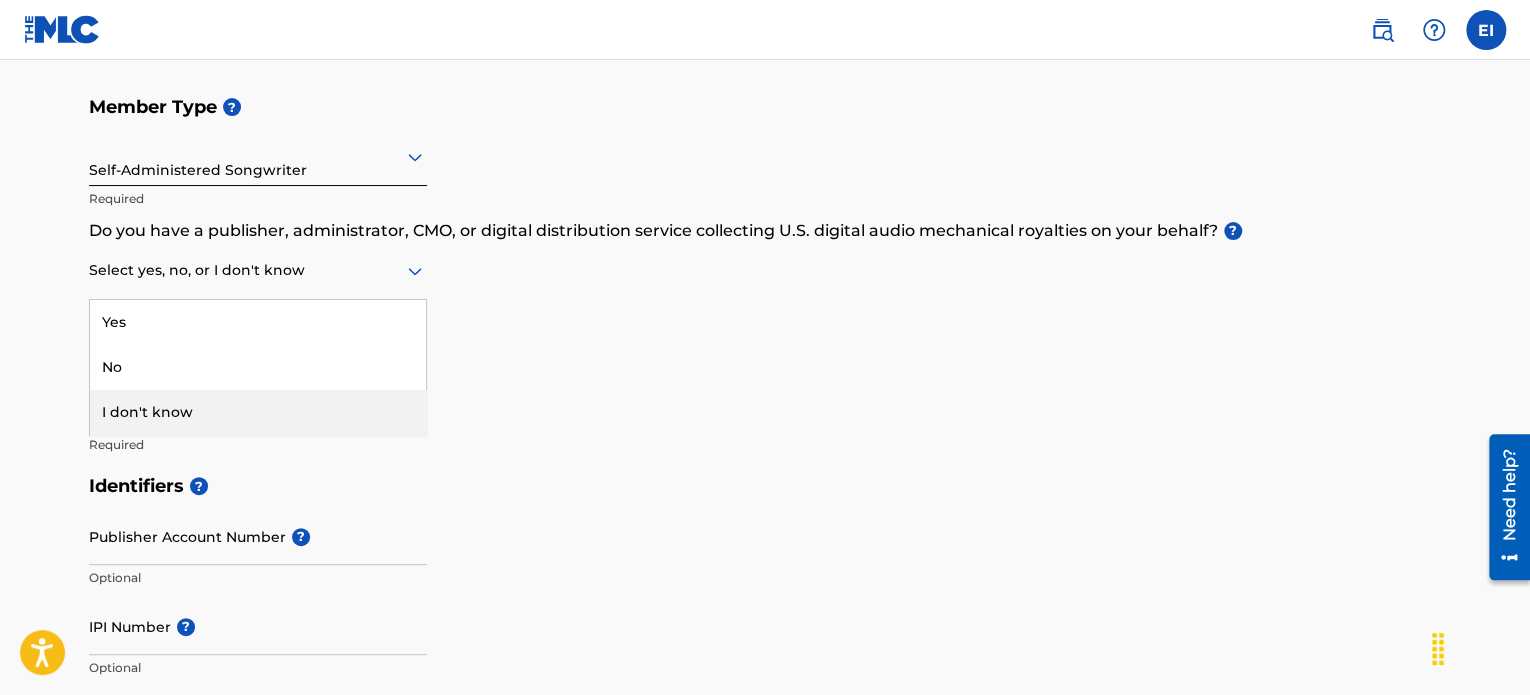 click on "I don't know" at bounding box center [258, 412] 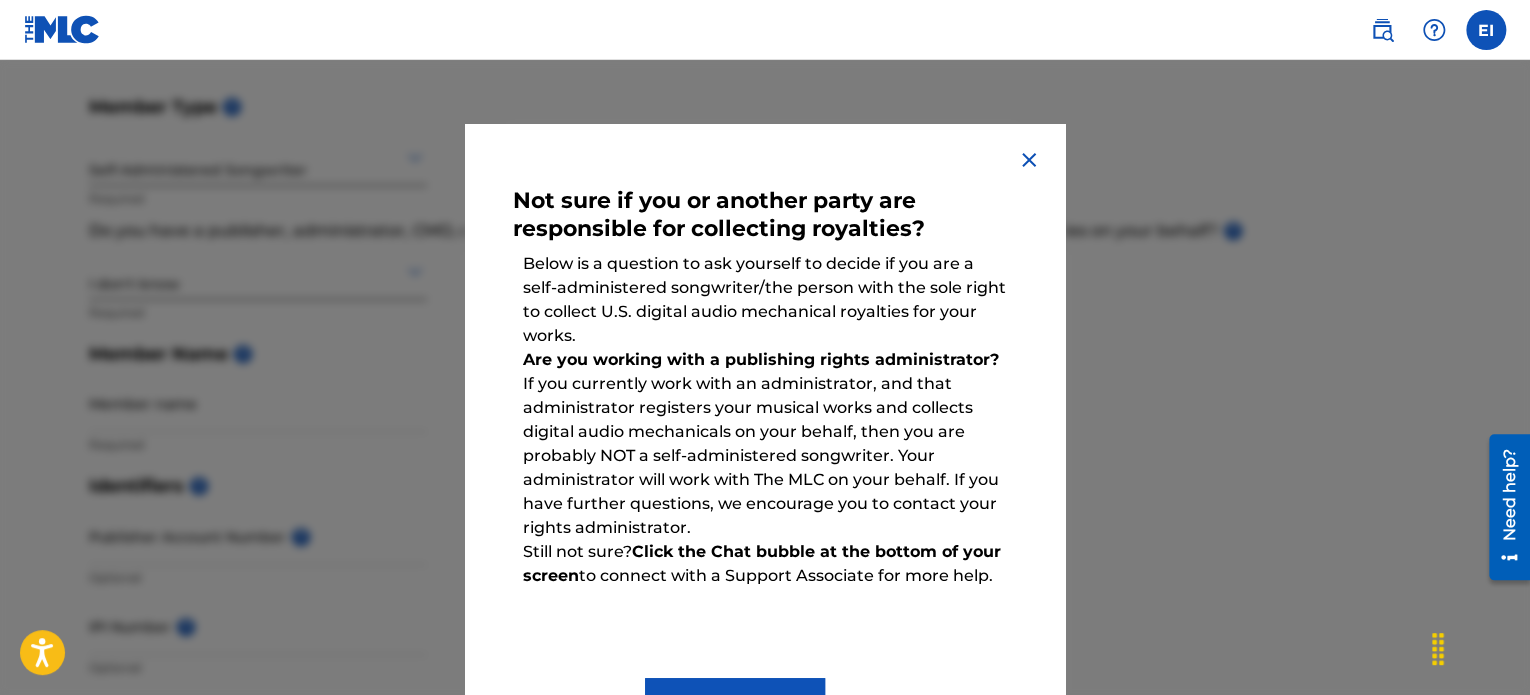 scroll, scrollTop: 80, scrollLeft: 0, axis: vertical 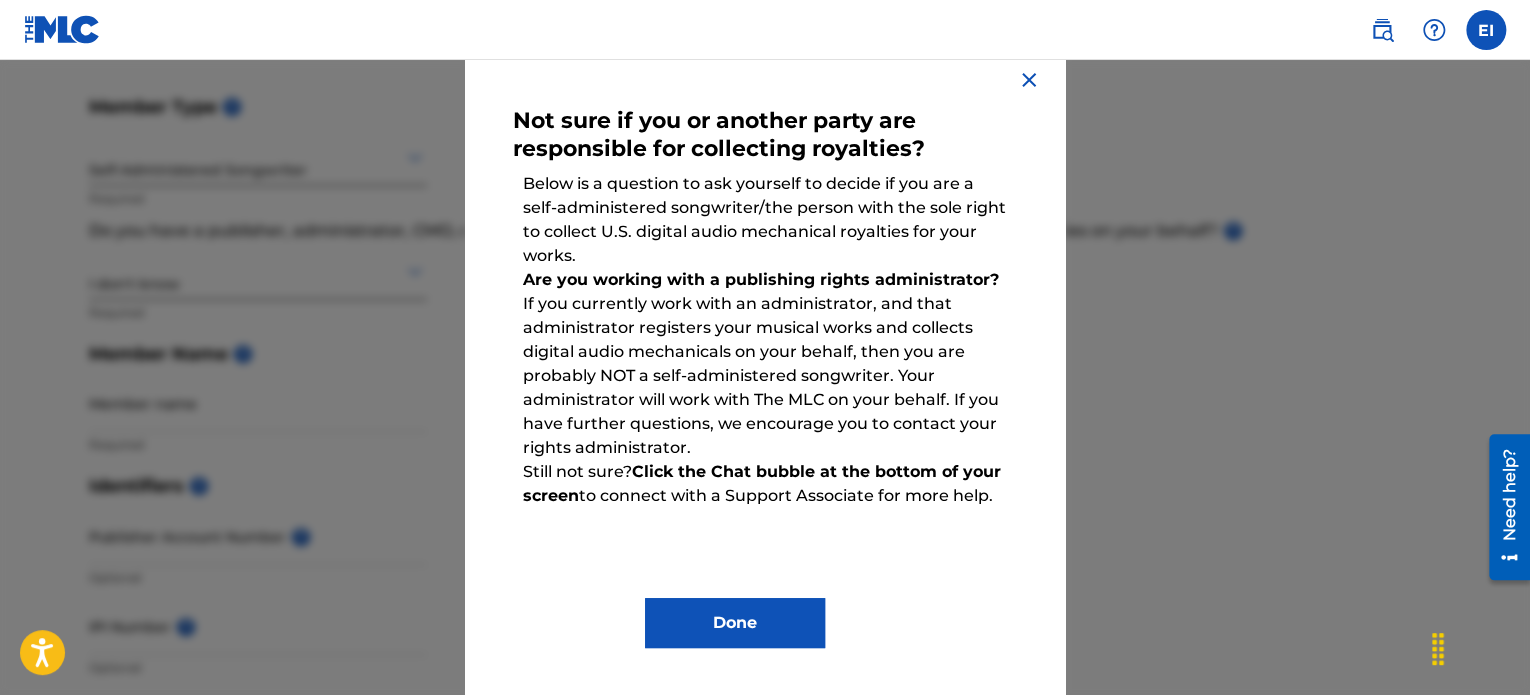 click at bounding box center [765, 407] 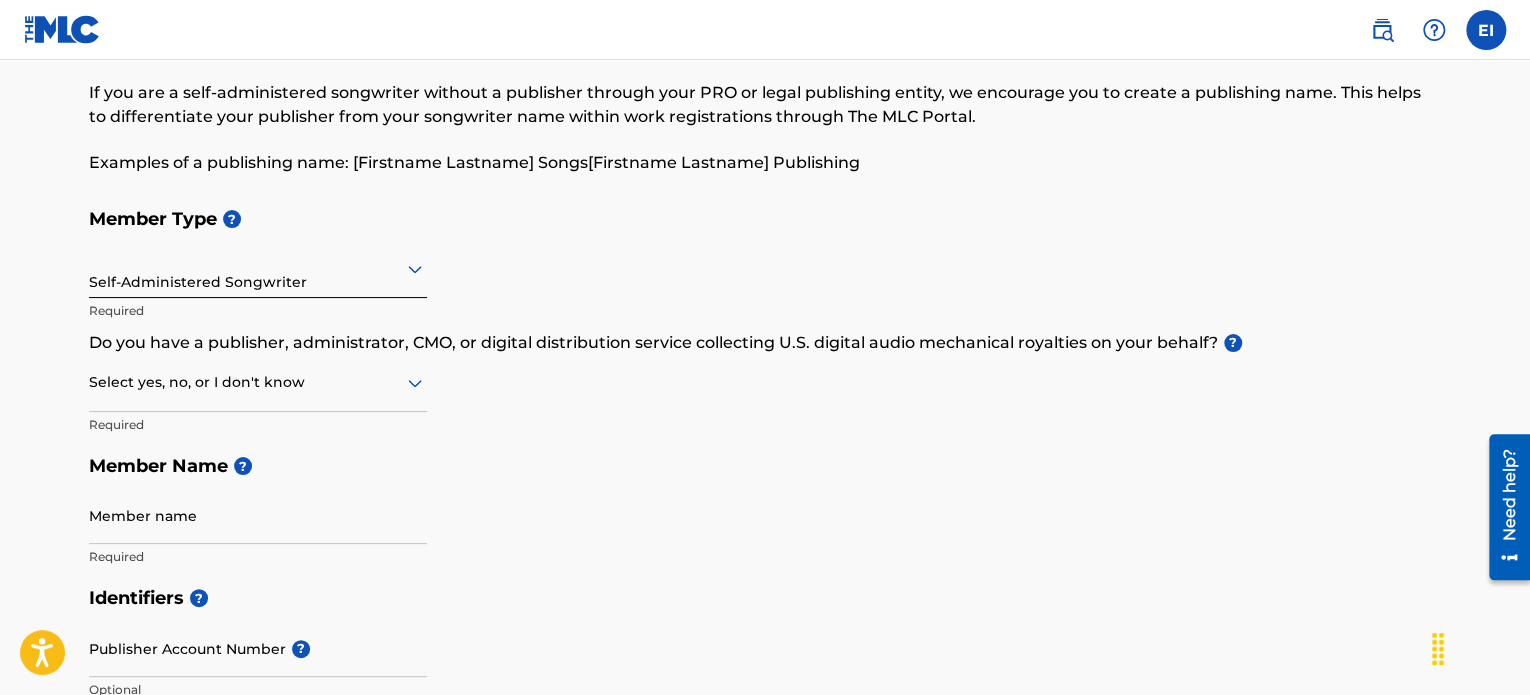 scroll, scrollTop: 0, scrollLeft: 0, axis: both 